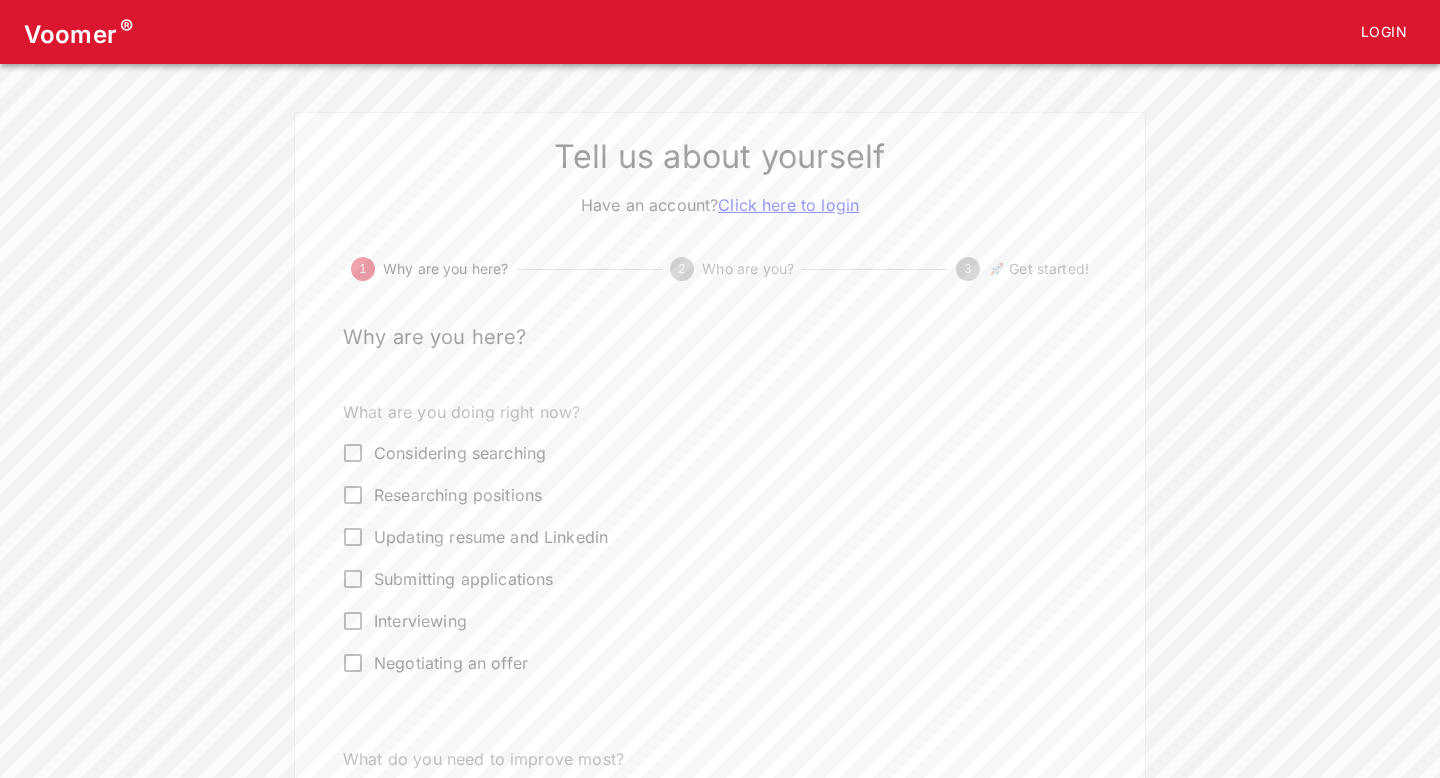 scroll, scrollTop: 0, scrollLeft: 0, axis: both 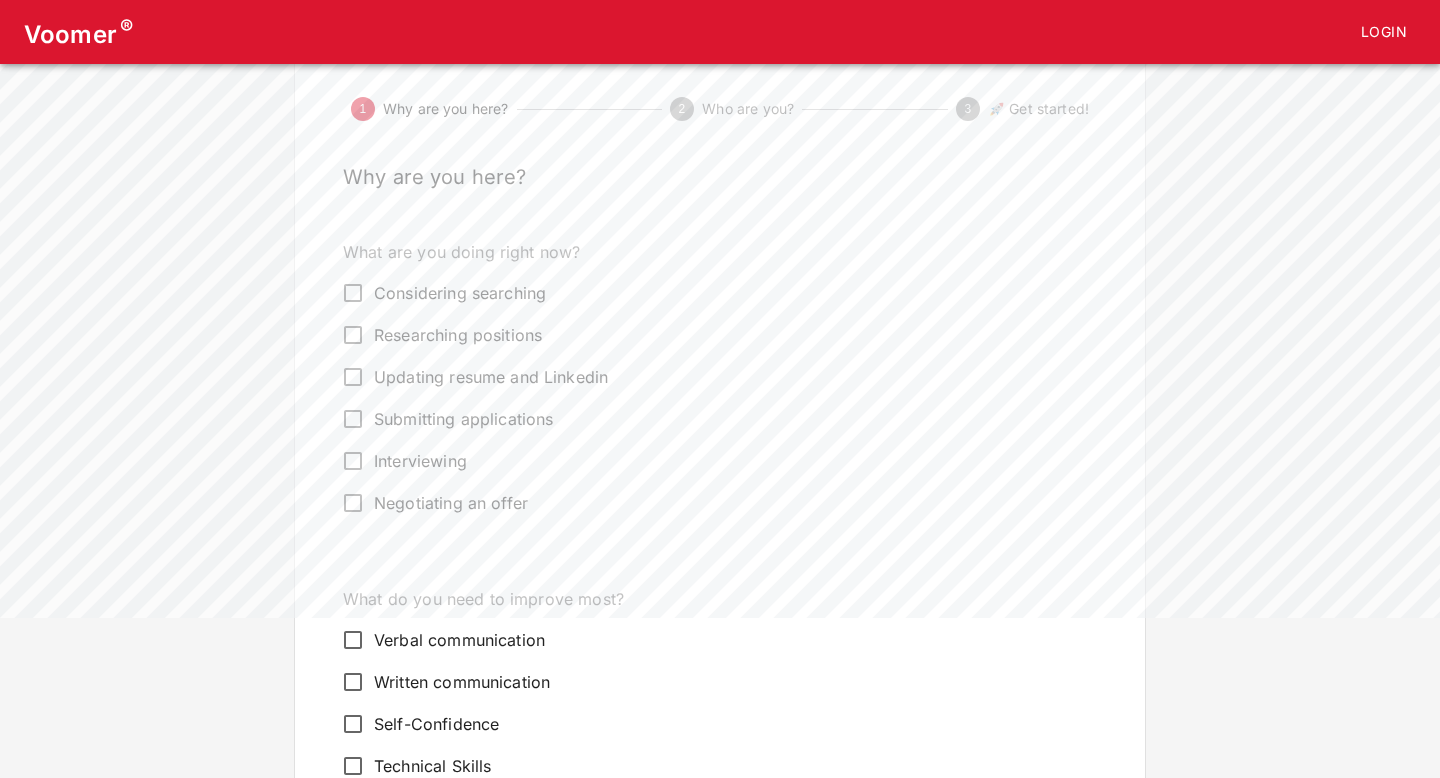 click on "Updating resume and Linkedin" at bounding box center (491, 377) 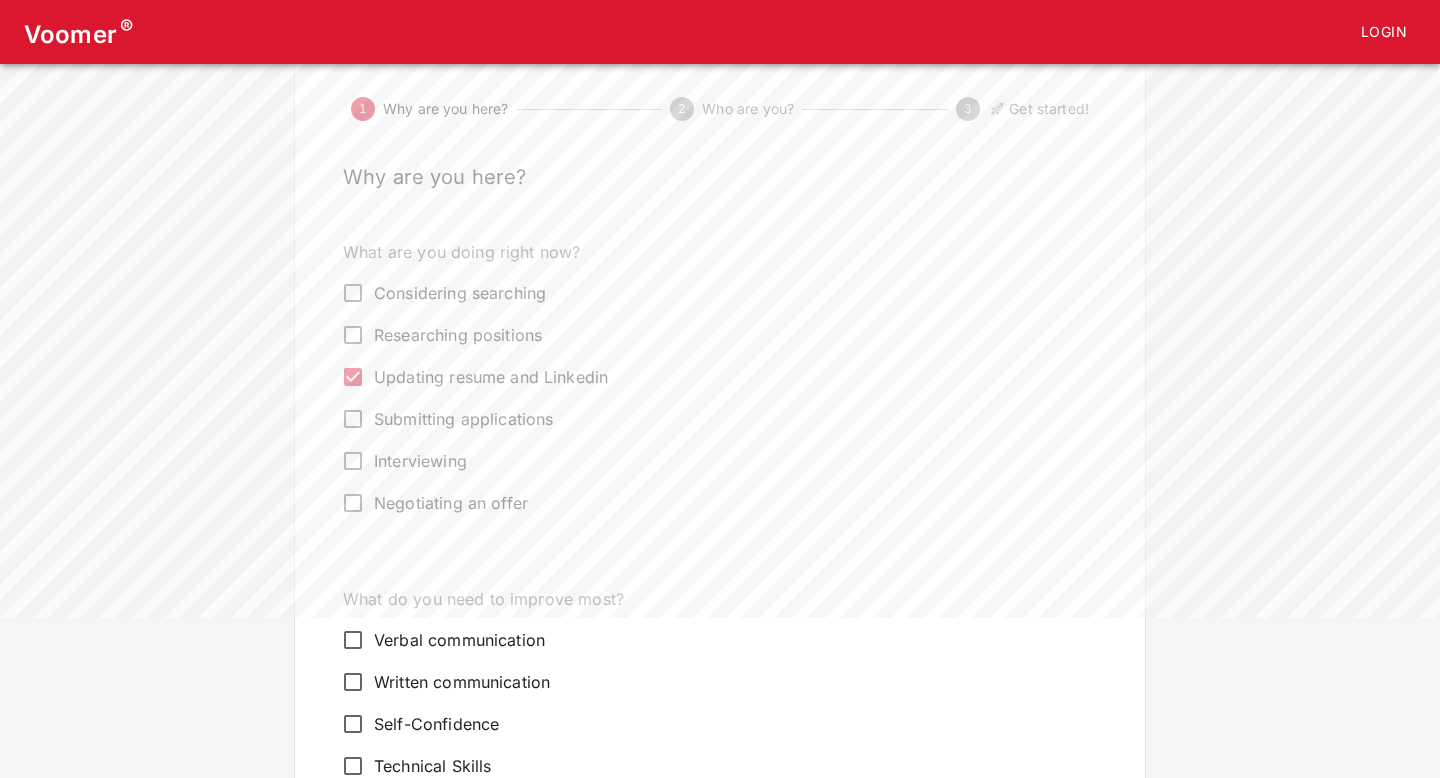 click on "Updating resume and Linkedin" at bounding box center (491, 377) 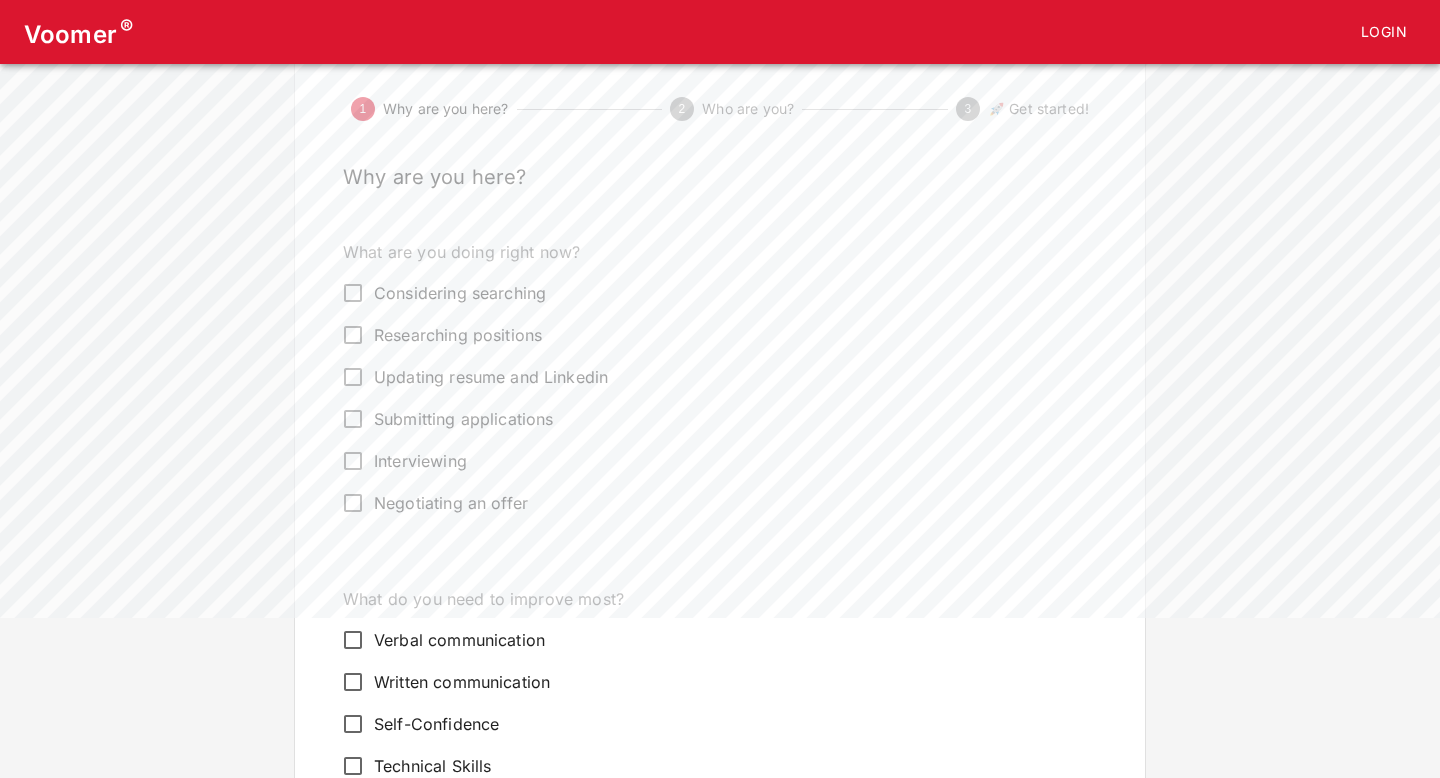 click on "Interviewing" at bounding box center [420, 461] 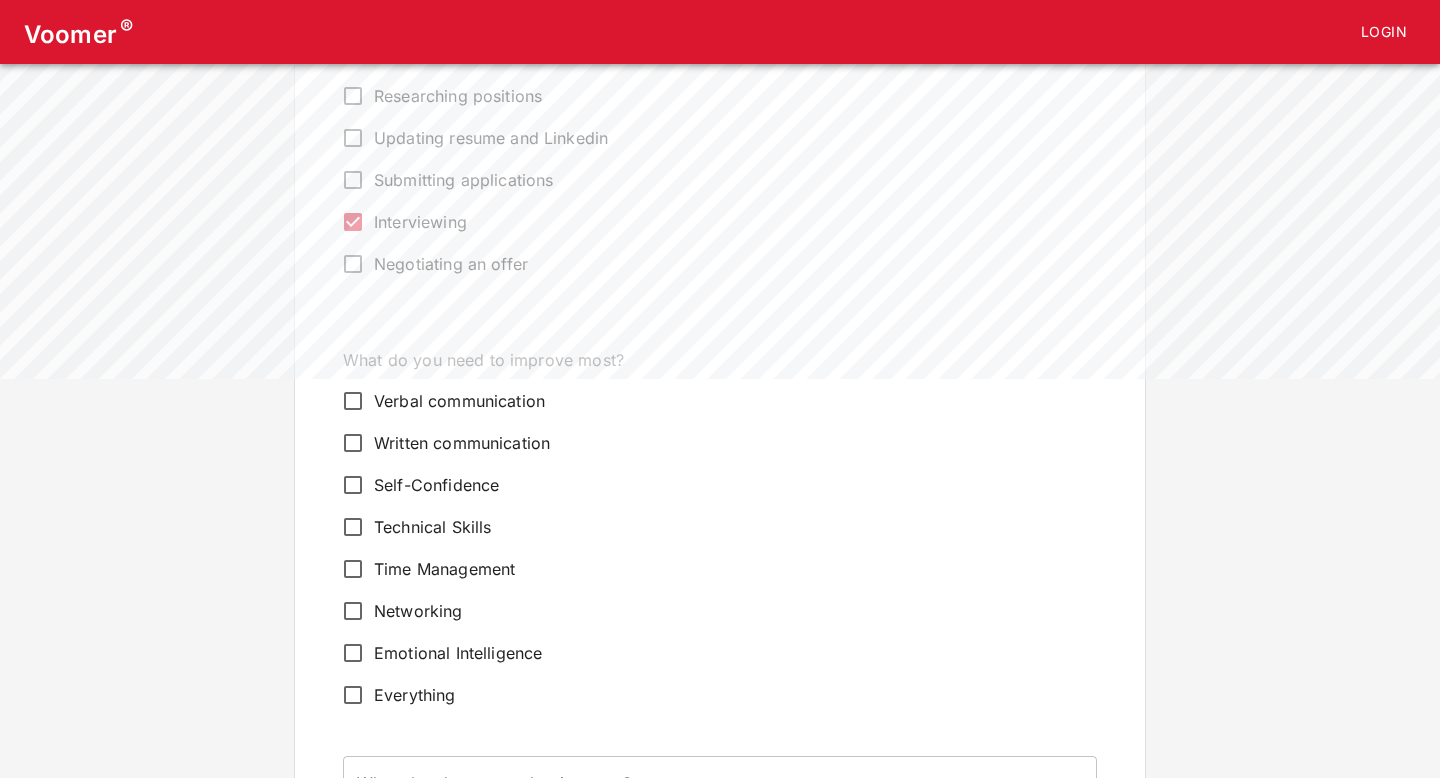 scroll, scrollTop: 473, scrollLeft: 0, axis: vertical 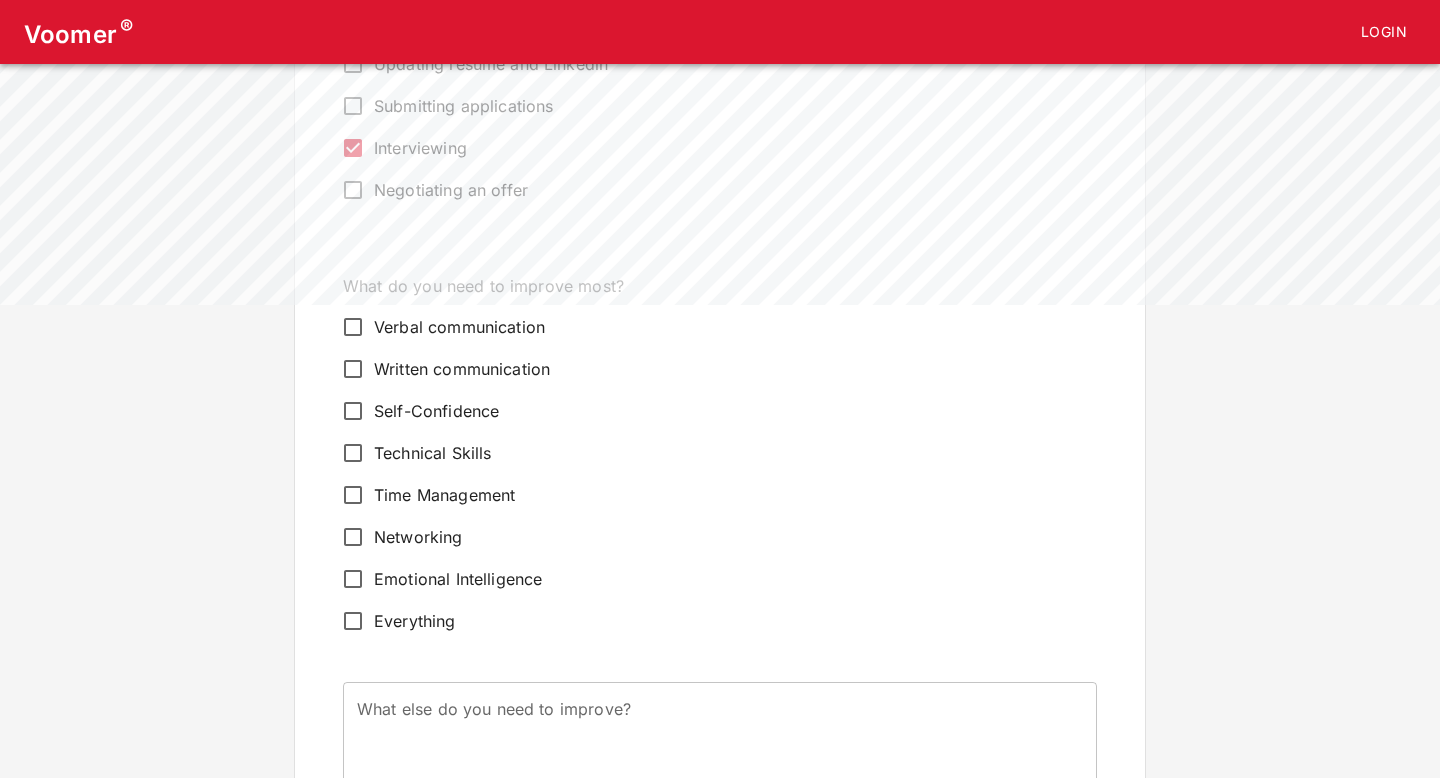 click on "Technical Skills" at bounding box center (706, 453) 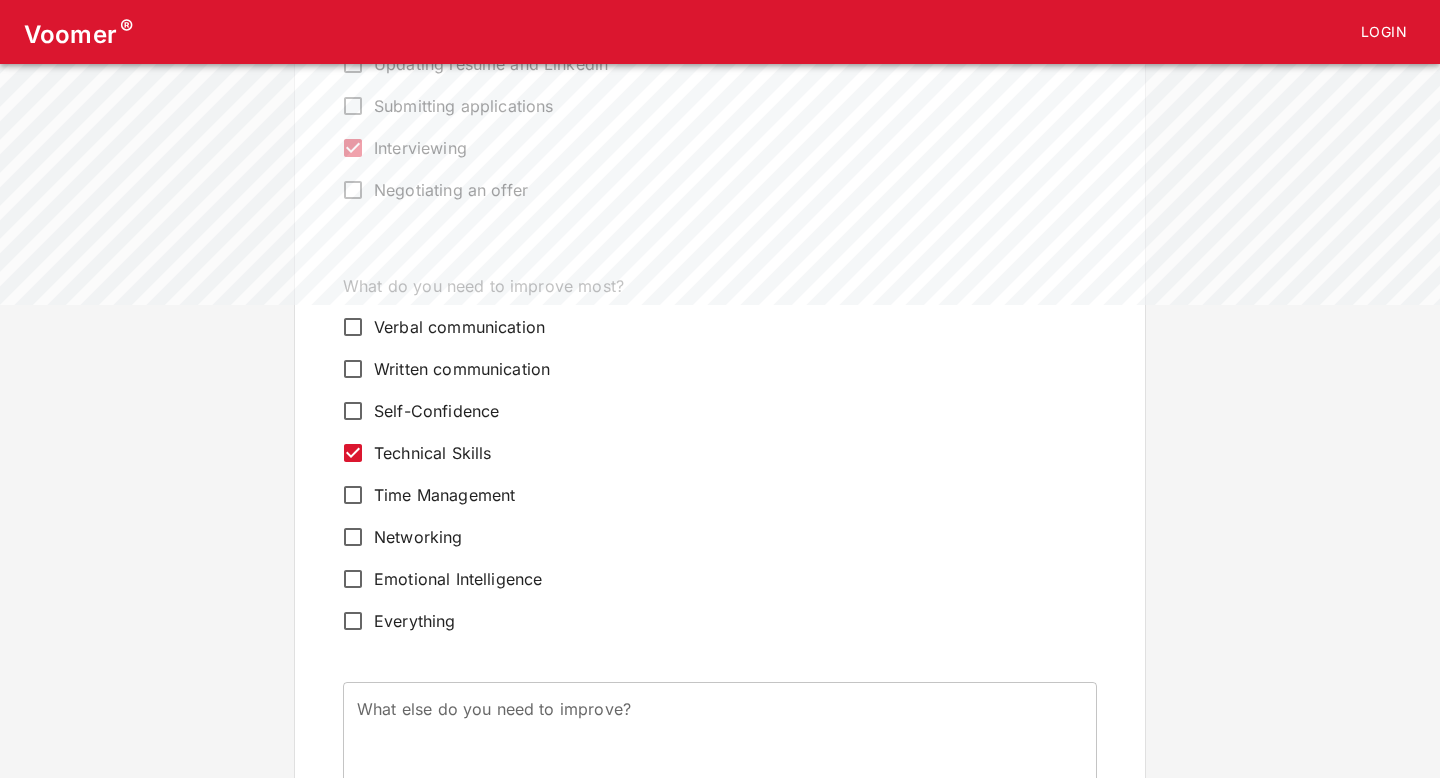 click on "Self-Confidence" at bounding box center [436, 411] 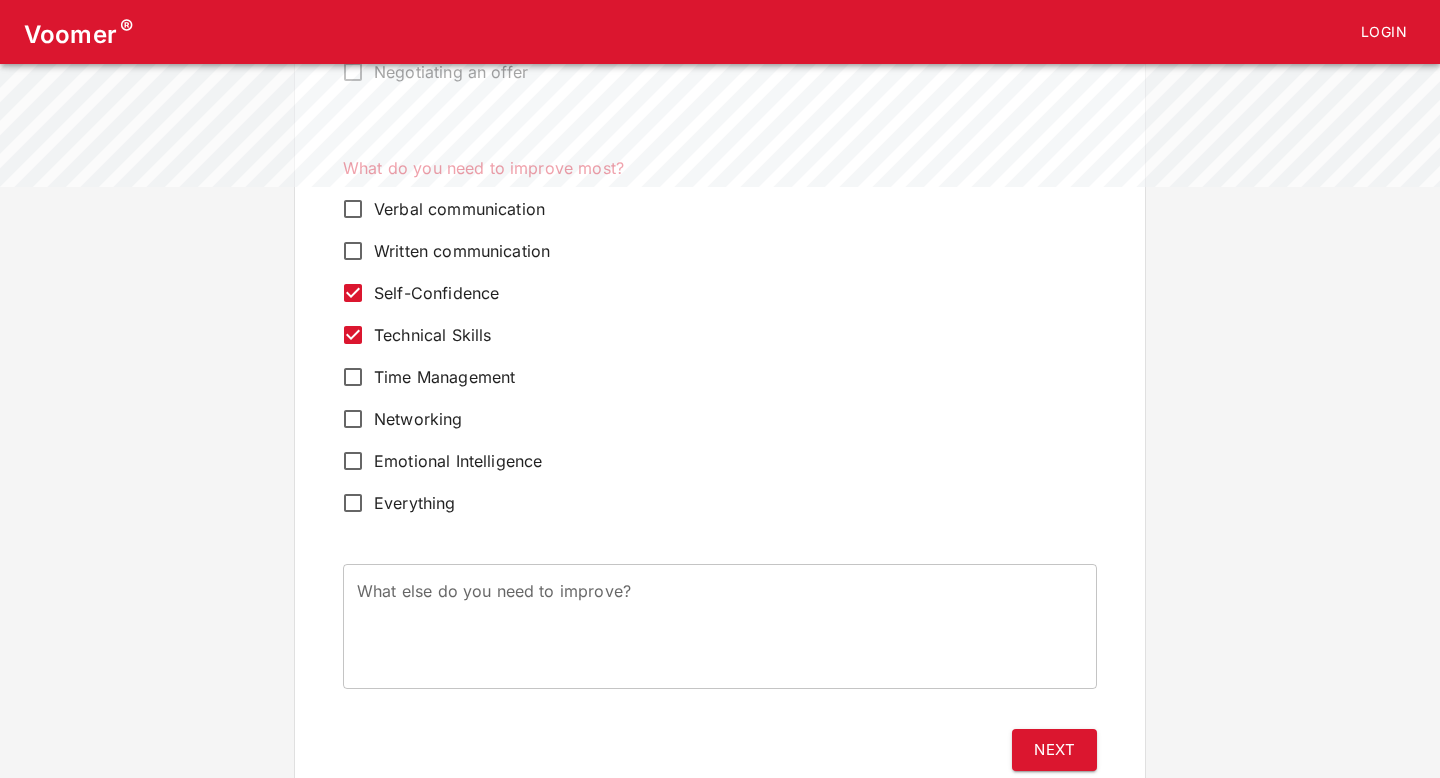 scroll, scrollTop: 657, scrollLeft: 0, axis: vertical 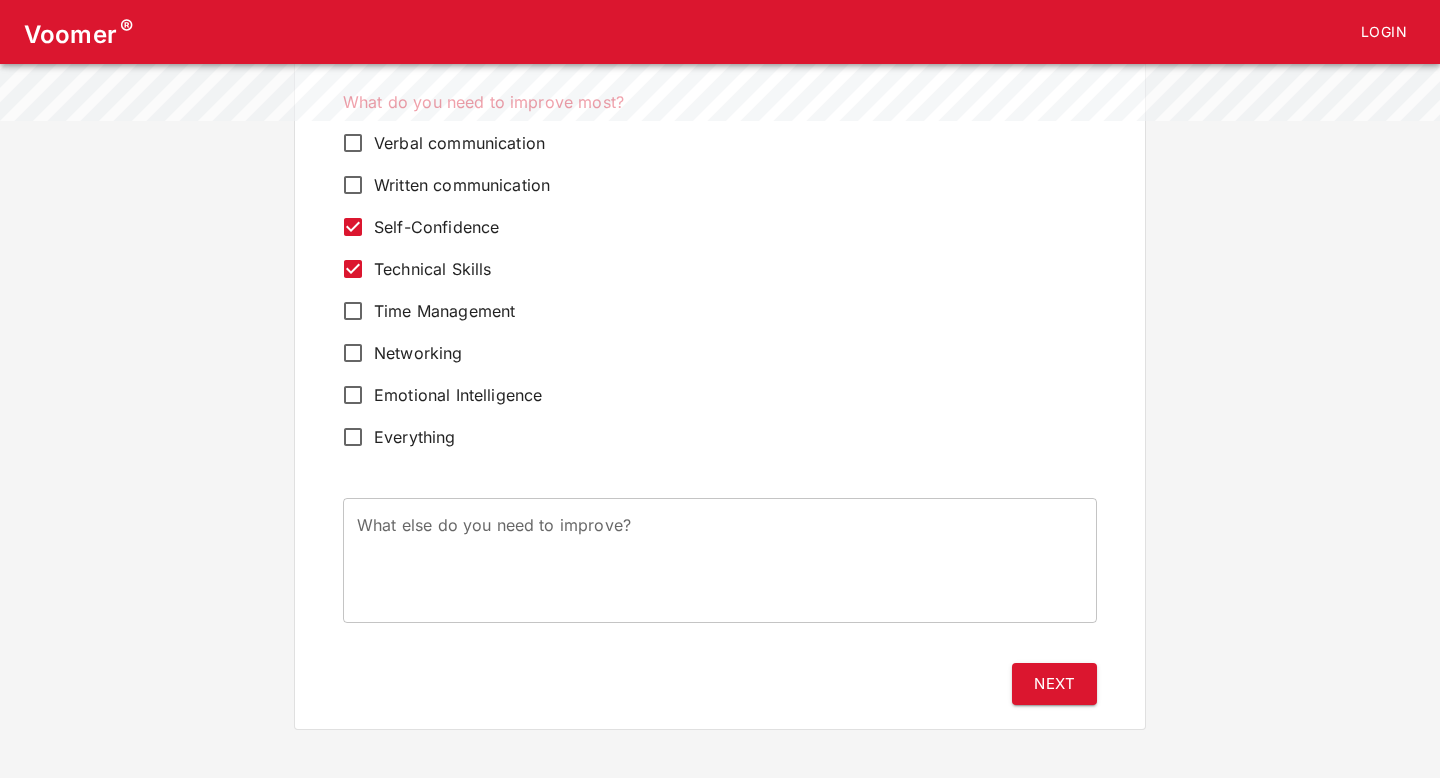 click on "1 Why are you here? 2 Who are you? 3 🚀 Get started! Why are you here? What are you doing right now? Considering searching Researching positions Updating resume and Linkedin Submitting applications Interviewing Negotiating an offer What do you need to improve most? Verbal communication Written communication Self-Confidence Technical Skills Time Management Networking Emotional Intelligence Everything What else do you need to improve? x What else do you need to improve? Next" at bounding box center [720, 152] 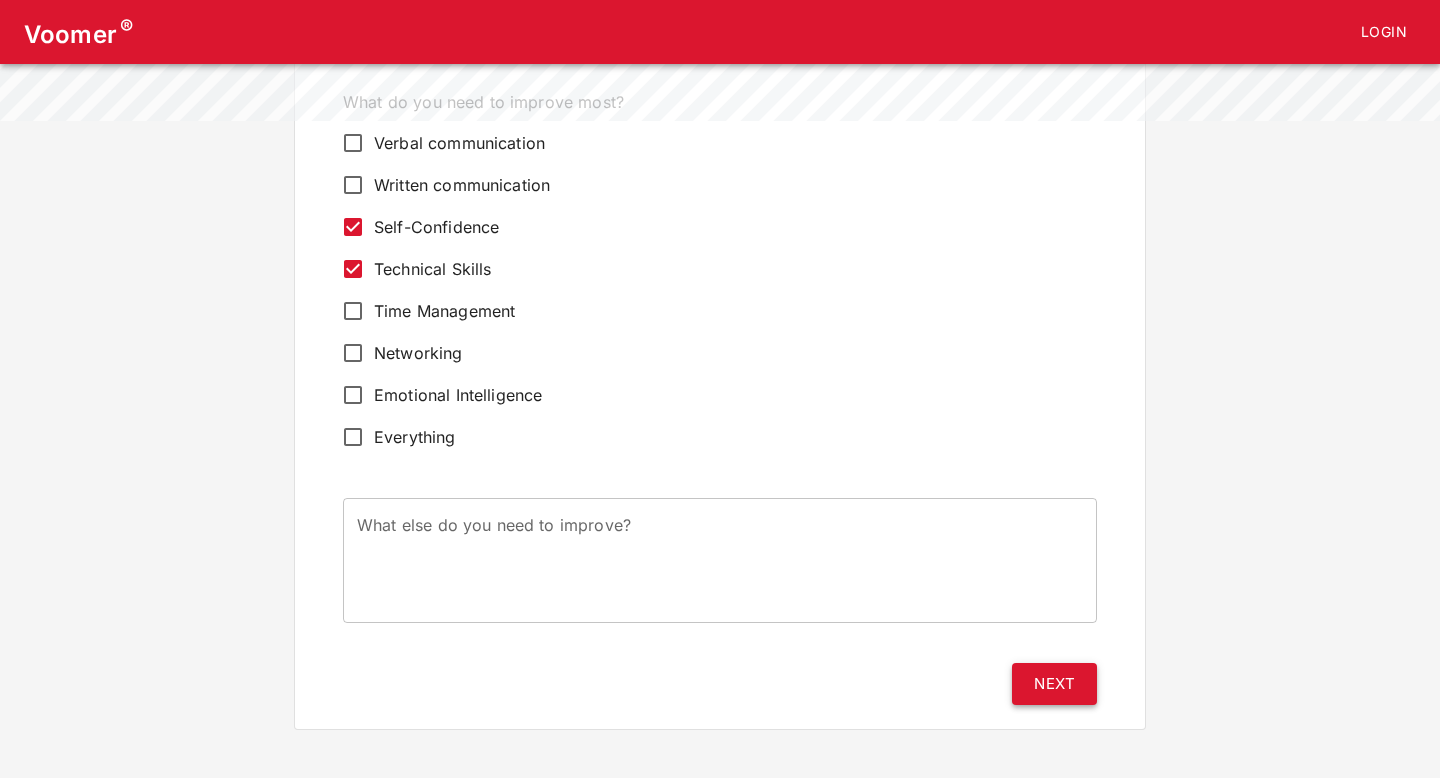 click on "Next" at bounding box center [1054, 684] 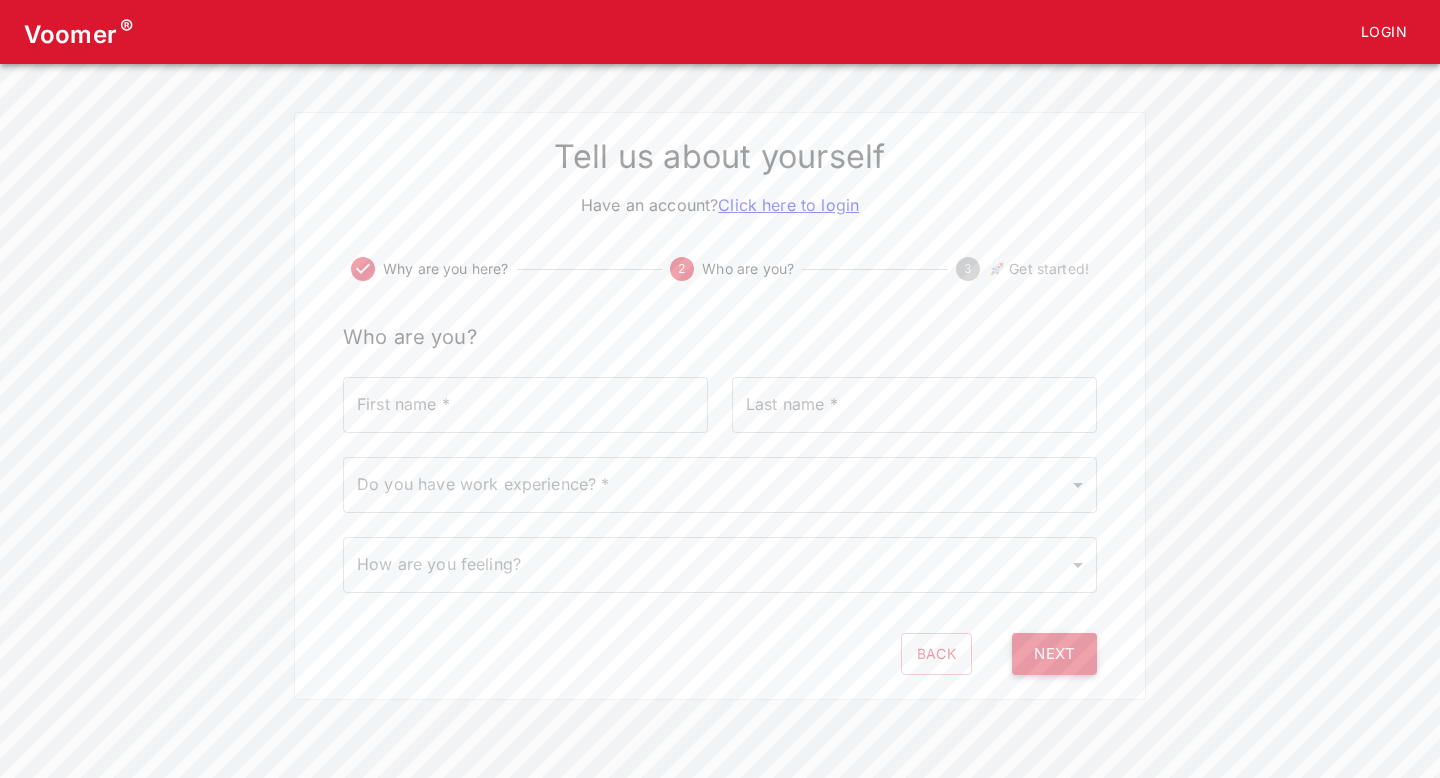 scroll, scrollTop: 0, scrollLeft: 0, axis: both 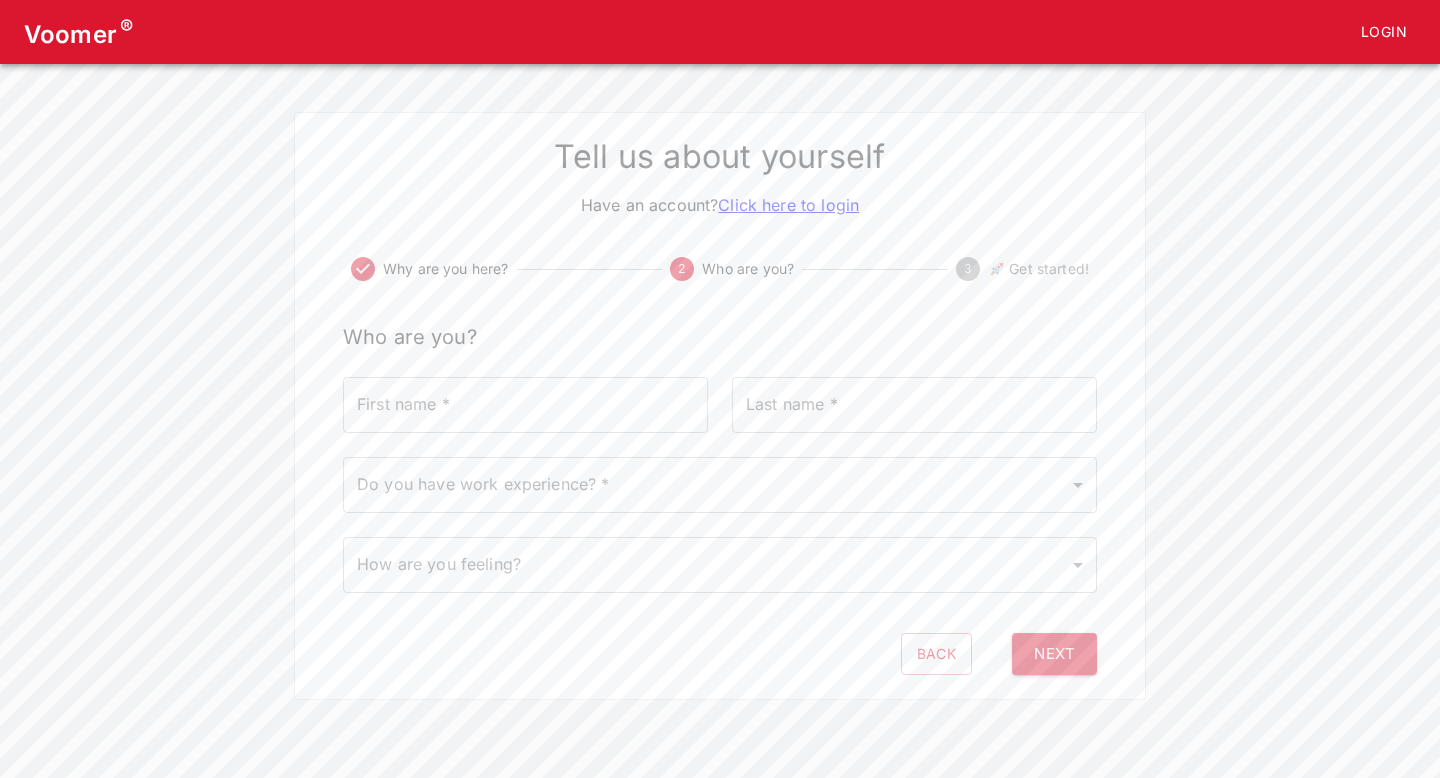 click on "First name *" at bounding box center (525, 405) 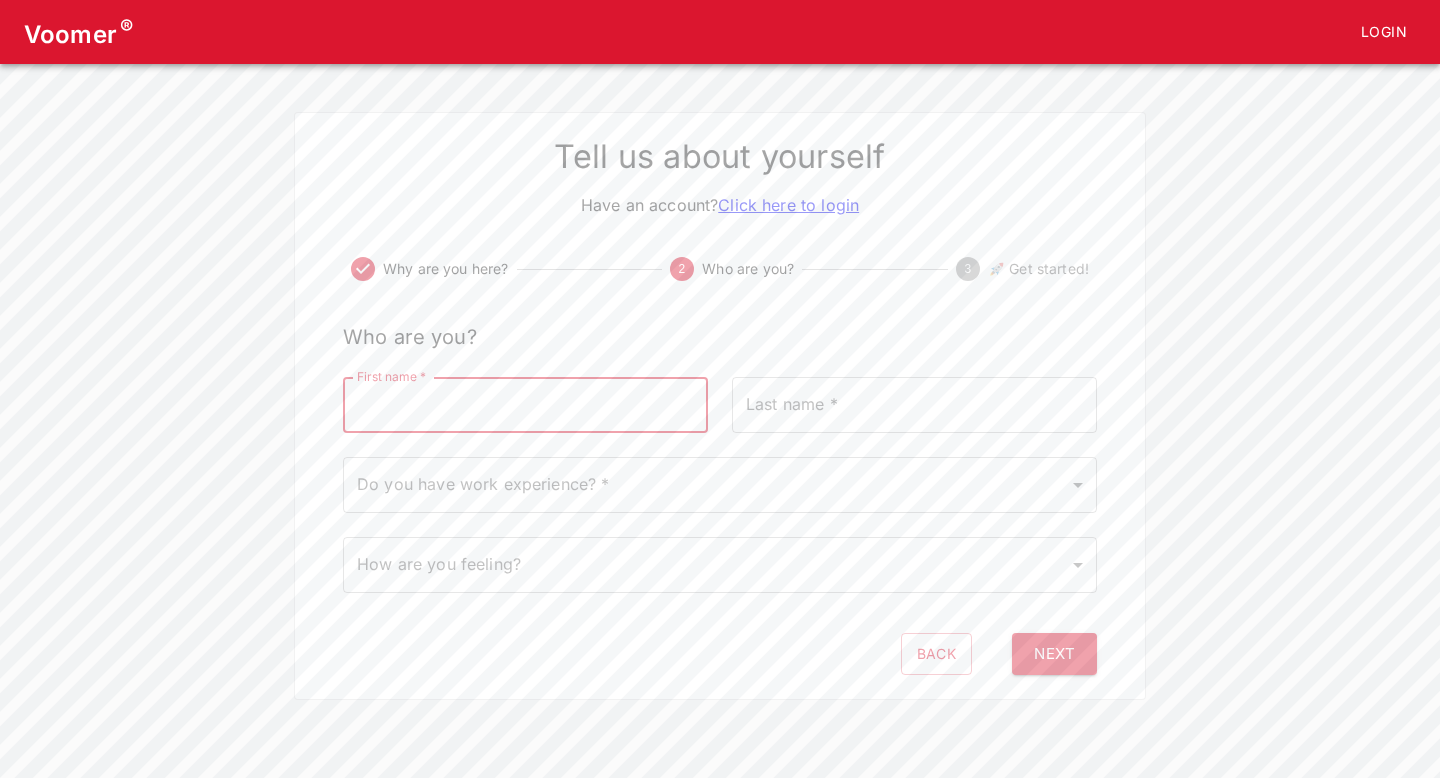 type on "Joshua" 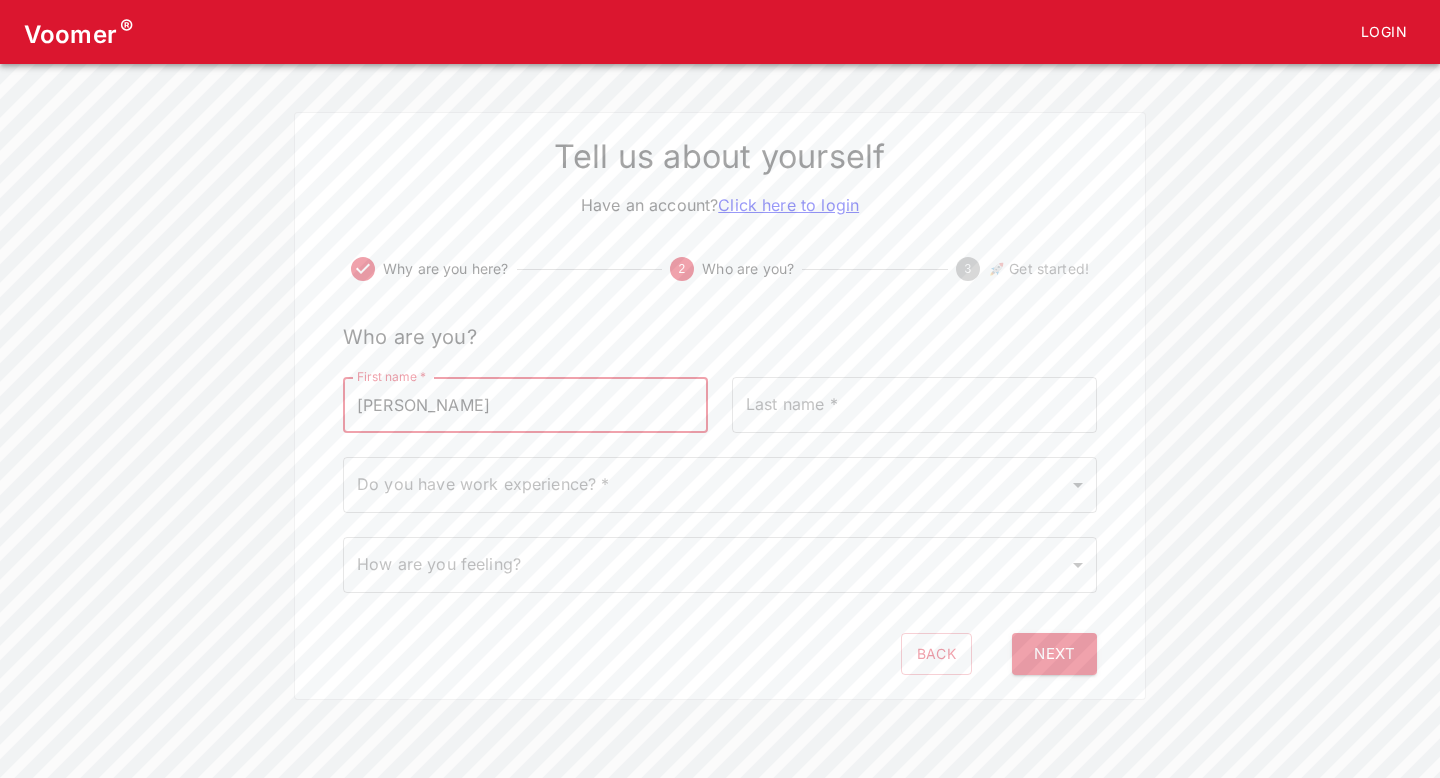 type on "Onativia" 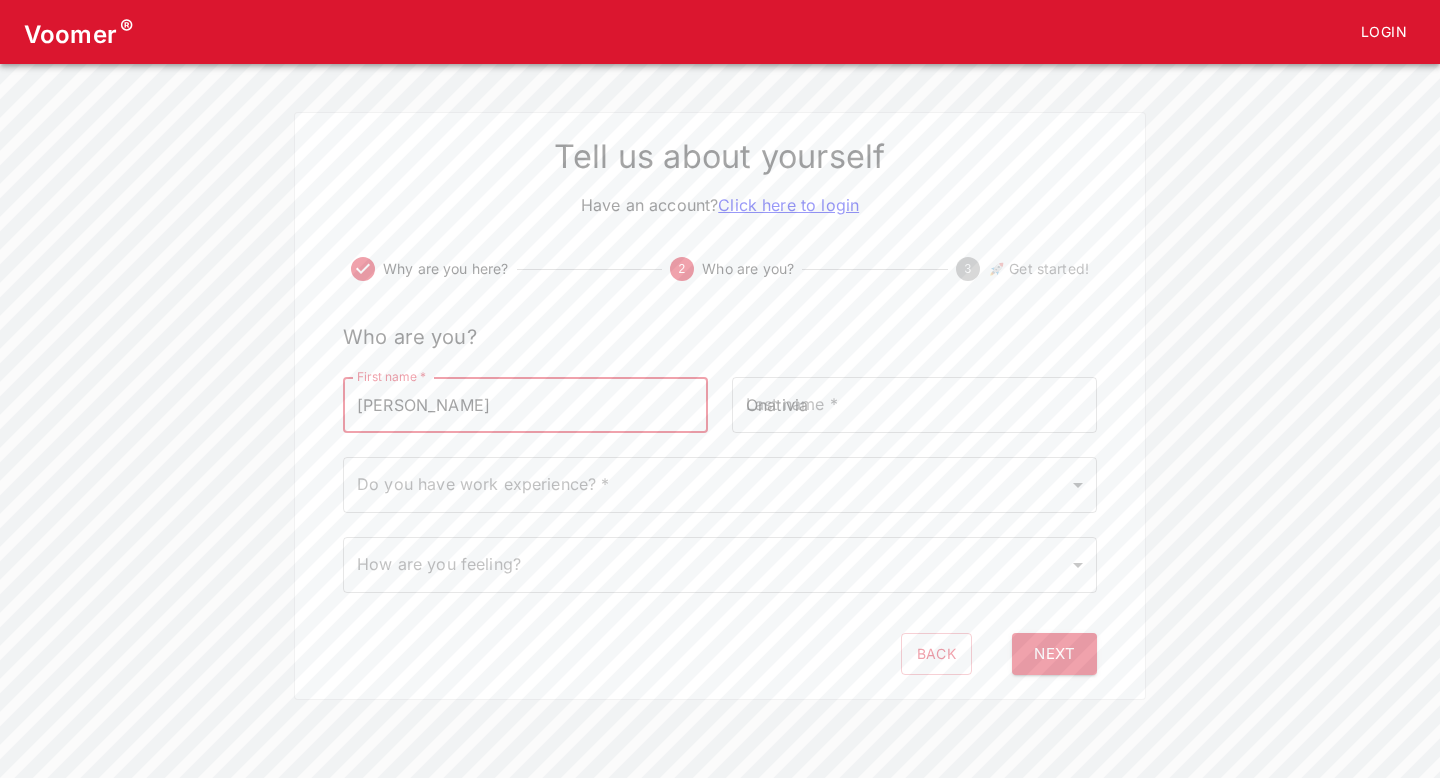 type 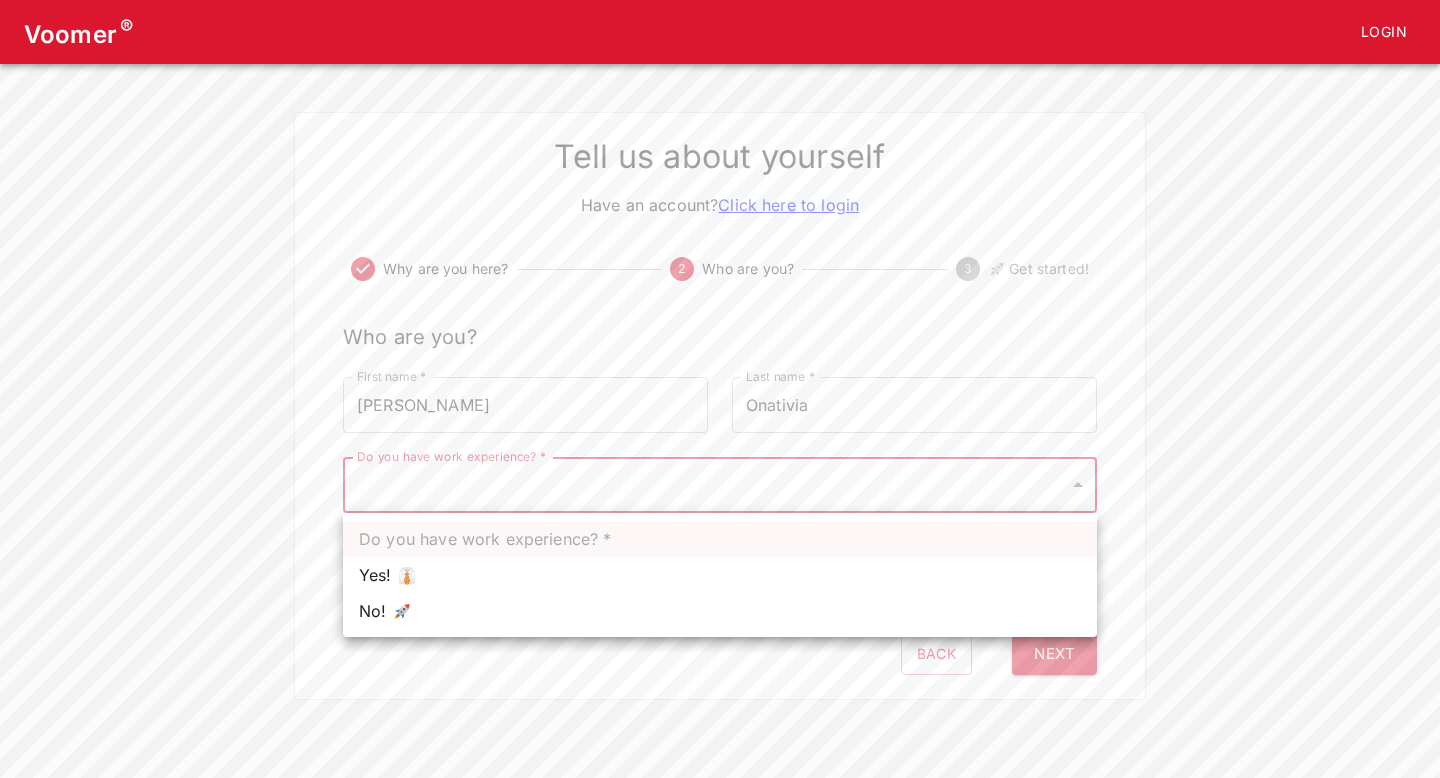 click on "Voomer ® Login Tell us about yourself Have an account?  Click here to login Why are you here? 2 Who are you? 3 🚀 Get started! Who are you? First name * Joshua First name * Last name * Onativia Last name * Do you have work experience? * ​ Do you have work experience? * How are you feeling? ​ How are you feeling? Back Next Do you have work experience? * Yes! 👔 No! 🚀" at bounding box center [720, 350] 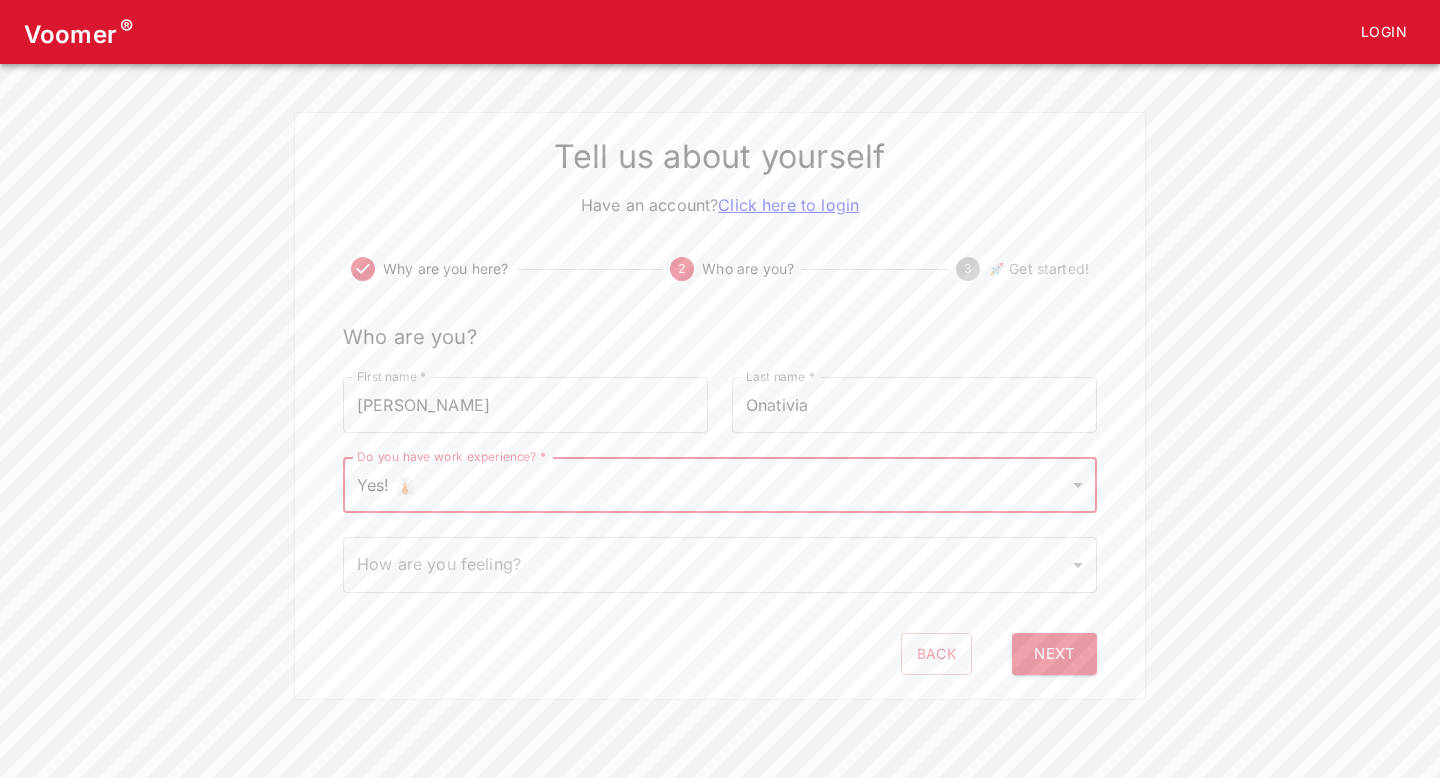 click on "Voomer ® Login Tell us about yourself Have an account?  Click here to login Why are you here? 2 Who are you? 3 🚀 Get started! Who are you? First name * Joshua First name * Last name * Onativia Last name * Do you have work experience? * Yes! 👔 1 Do you have work experience? * How are you feeling? ​ How are you feeling? Back Next" at bounding box center [720, 350] 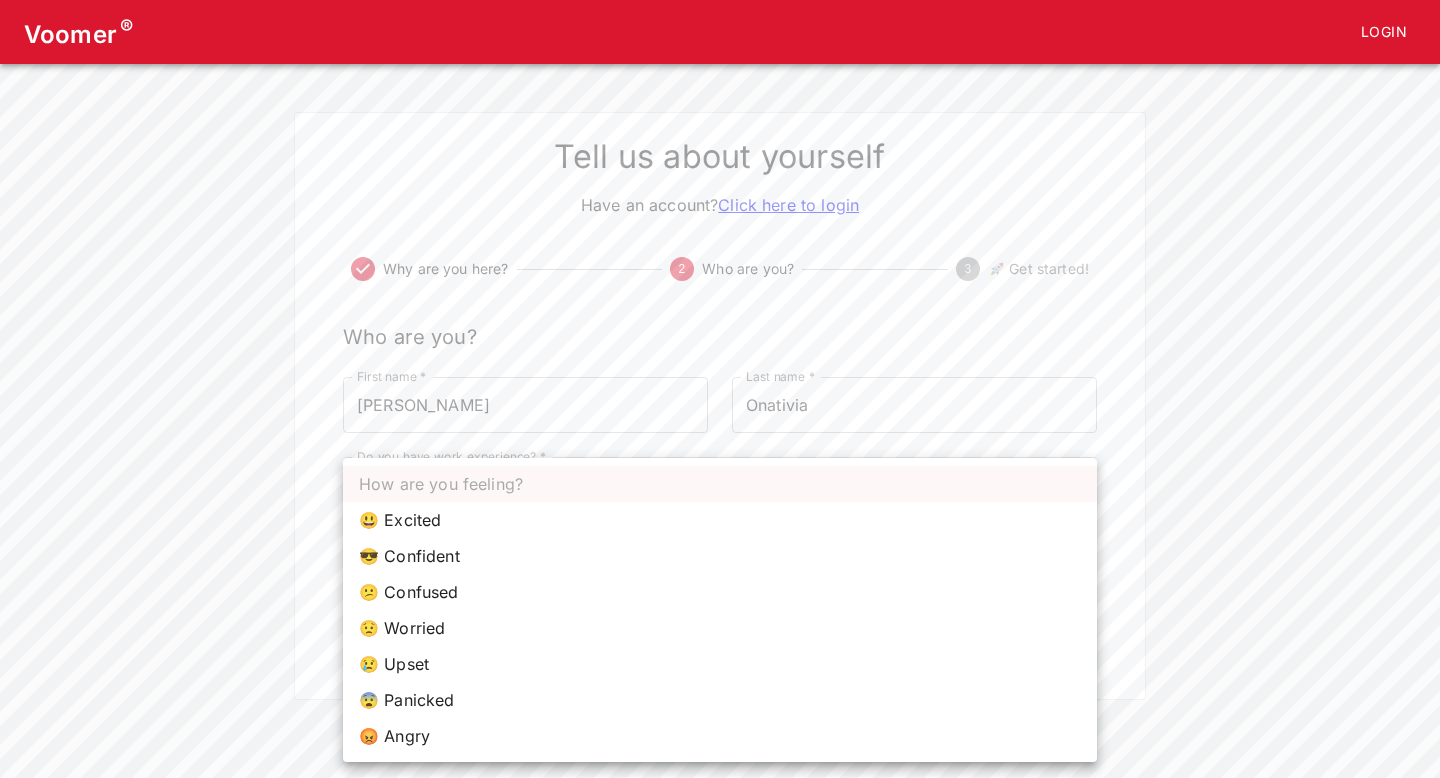 click on "😎 Confident" at bounding box center [720, 556] 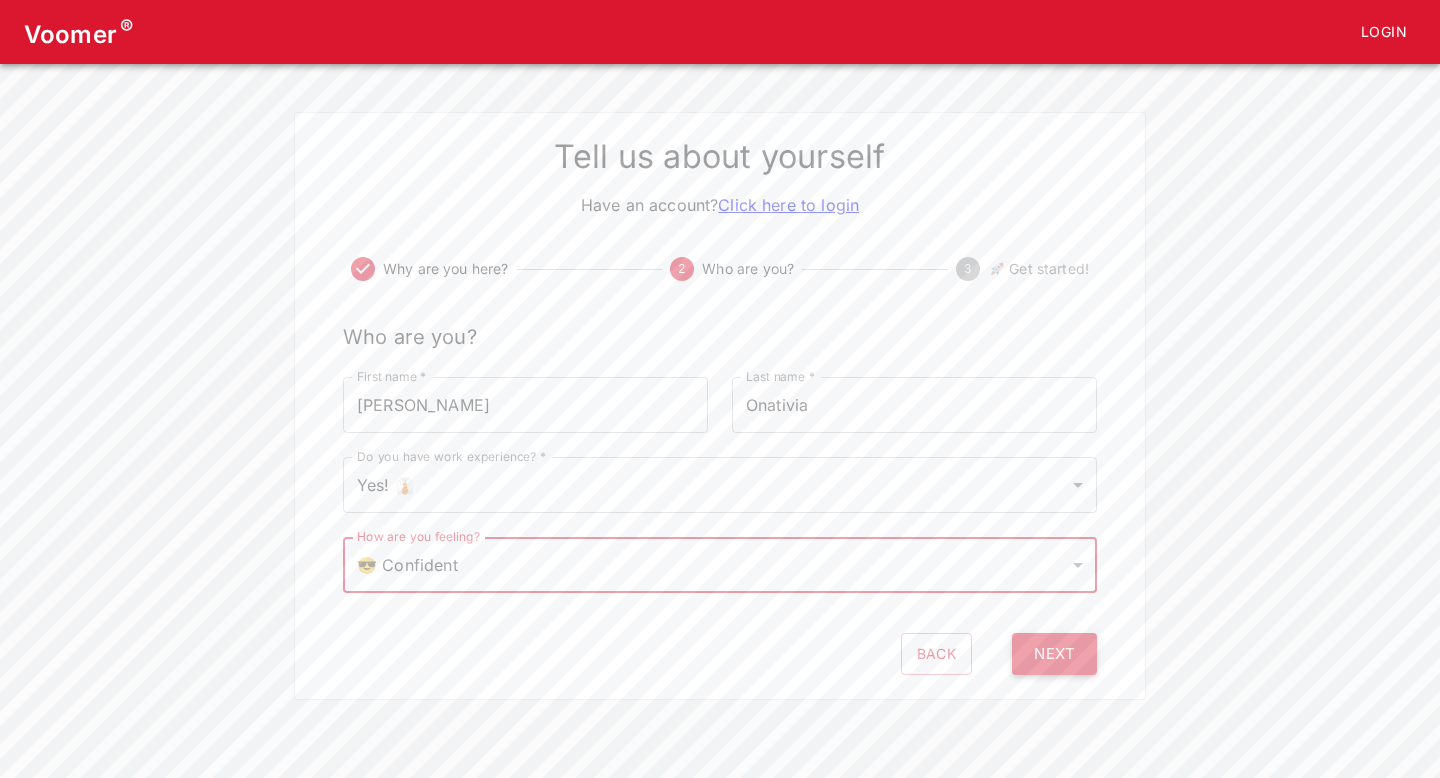 click on "Next" at bounding box center (1054, 654) 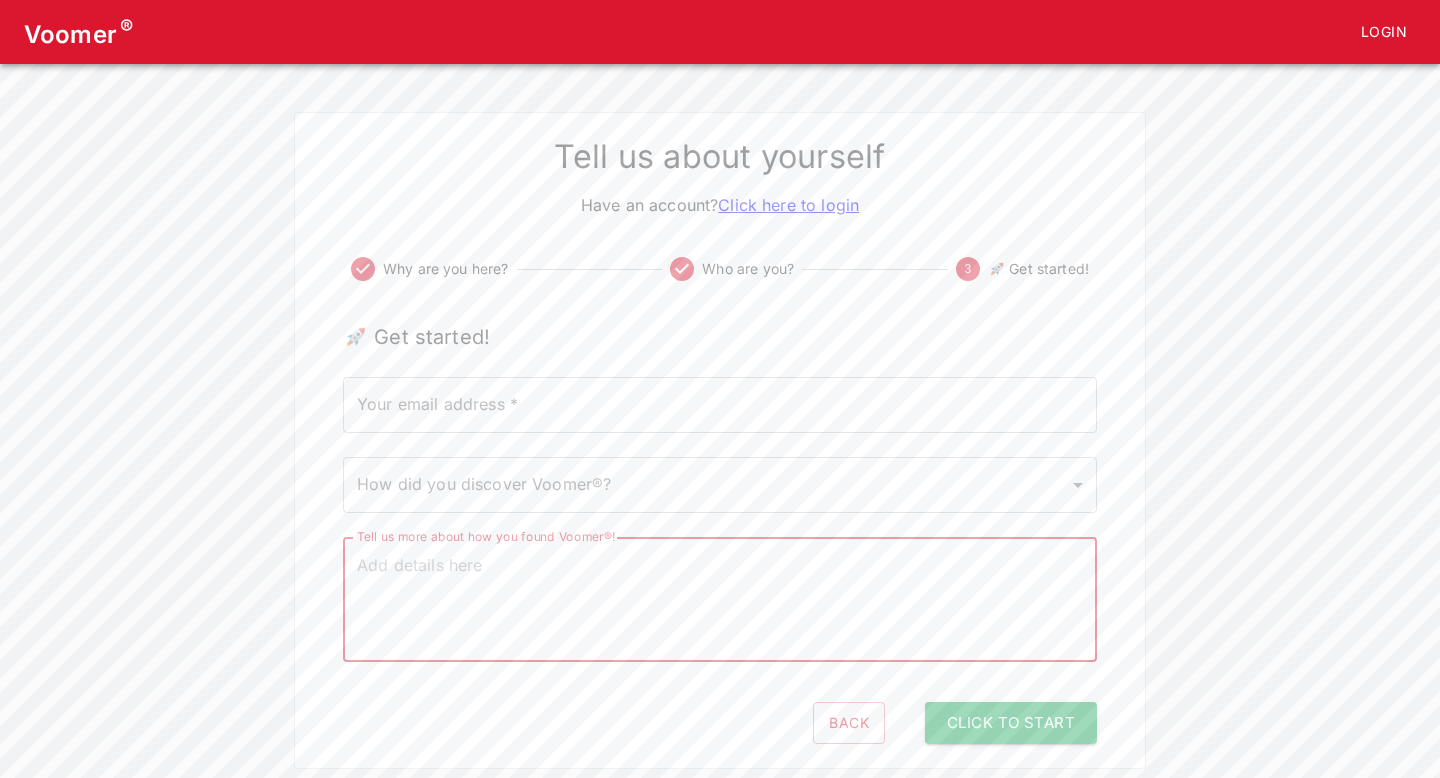click on "Tell us more about how you found Voomer®!" at bounding box center [720, 600] 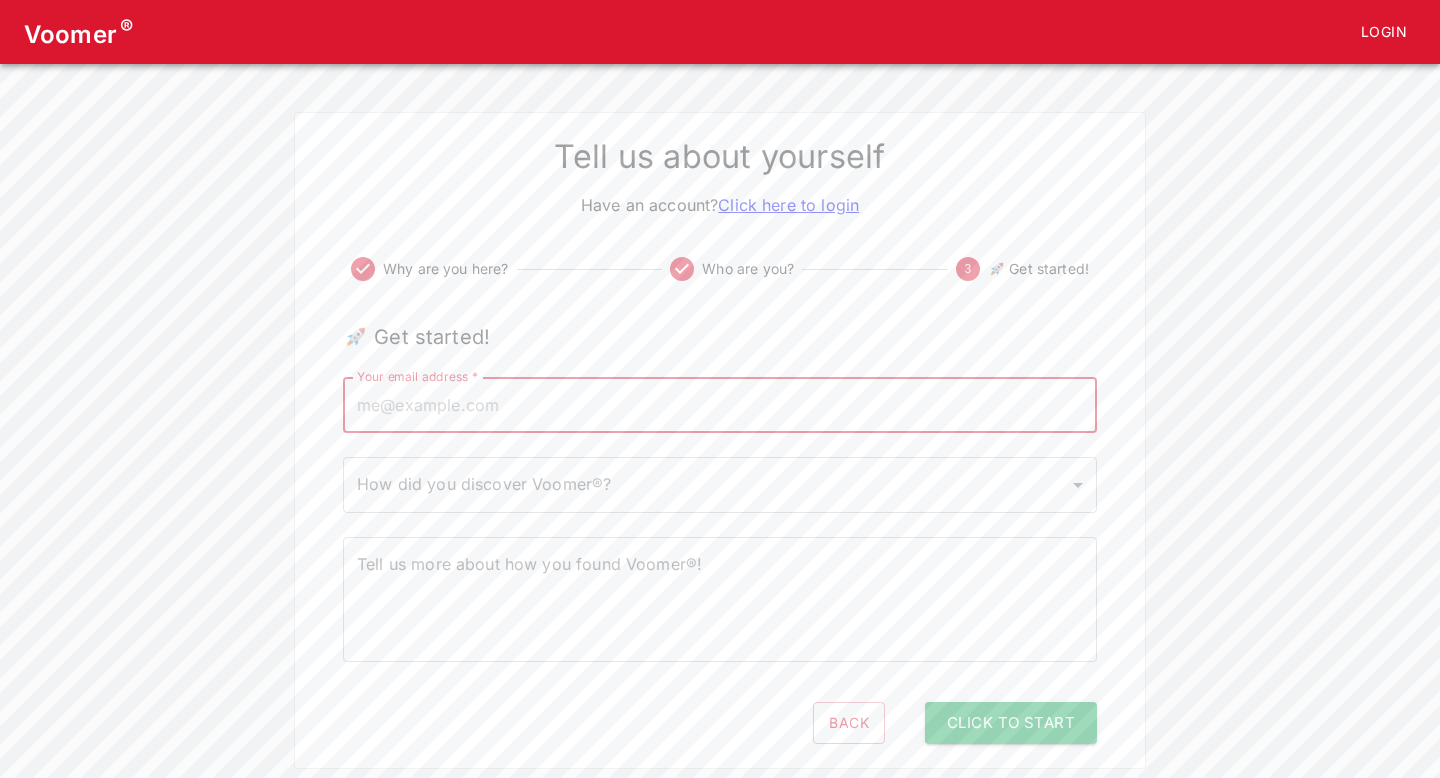click on "Your email address *" at bounding box center (720, 405) 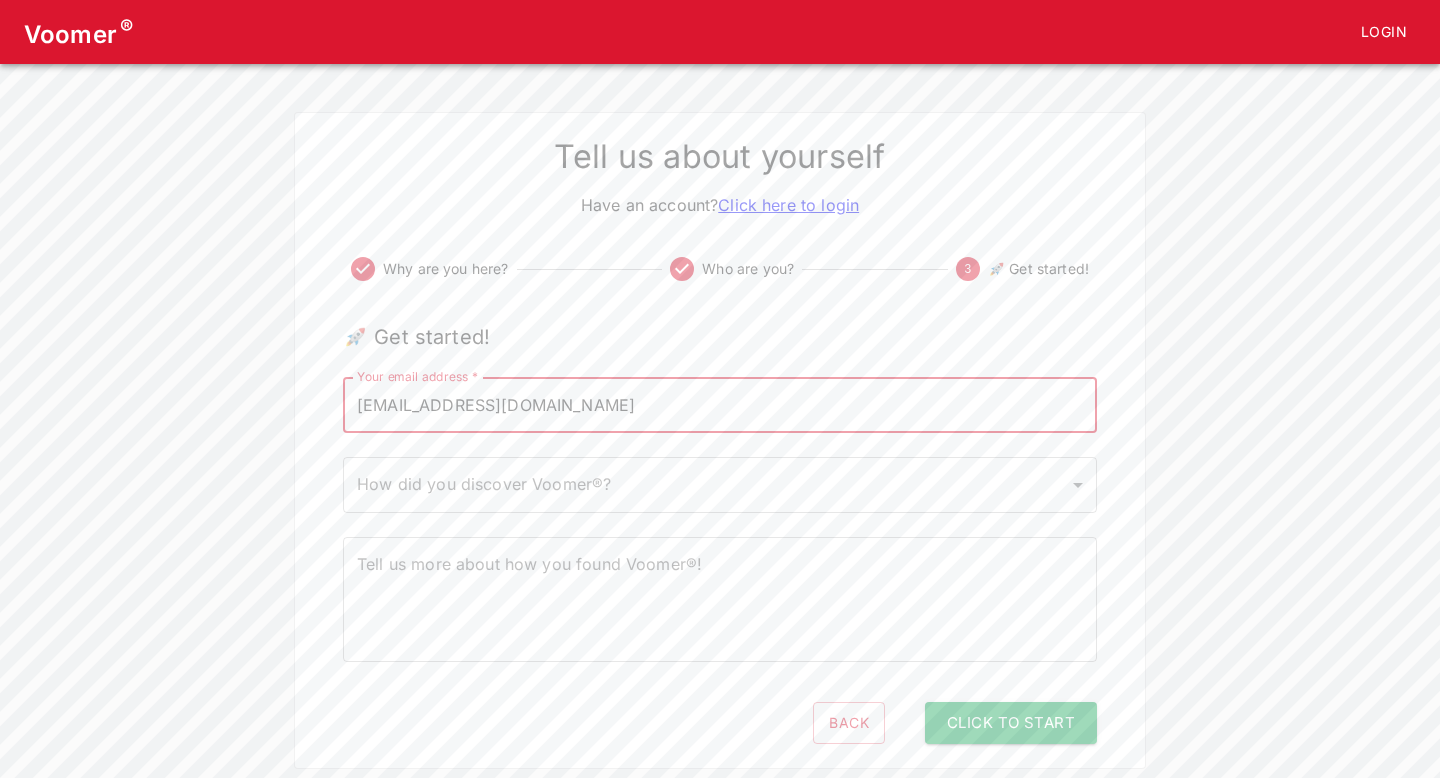 click on "Voomer ® Login Tell us about yourself Have an account?  Click here to login Why are you here? Who are you? 3 🚀 Get started! 🚀 Get started! Your email address * jonativi@iu.edu Your email address * How did you discover Voomer®? ​ How did you discover Voomer®? Tell us more about how you found Voomer®! x Tell us more about how you found Voomer®! Back Click to Start" at bounding box center (720, 384) 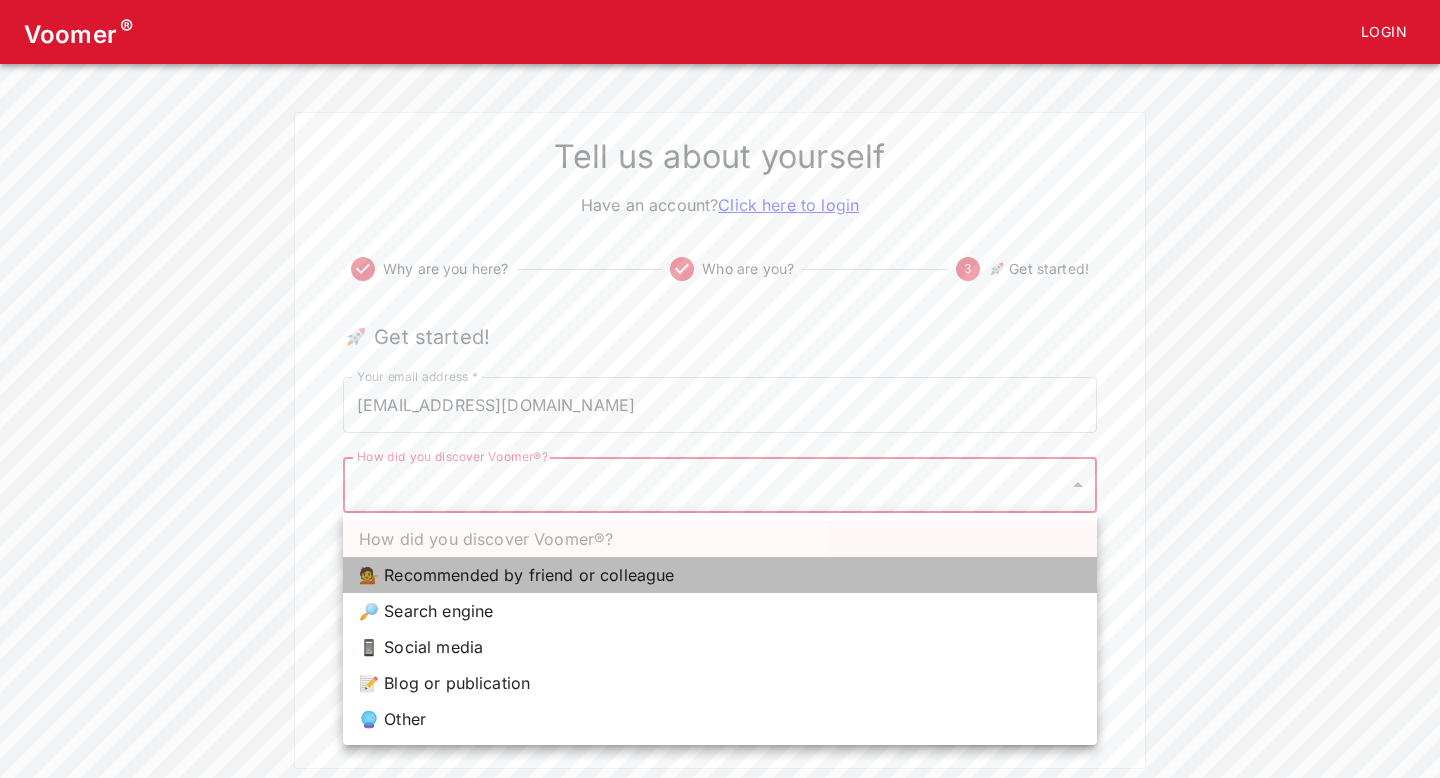 click on "💁 Recommended by friend or colleague" at bounding box center [720, 575] 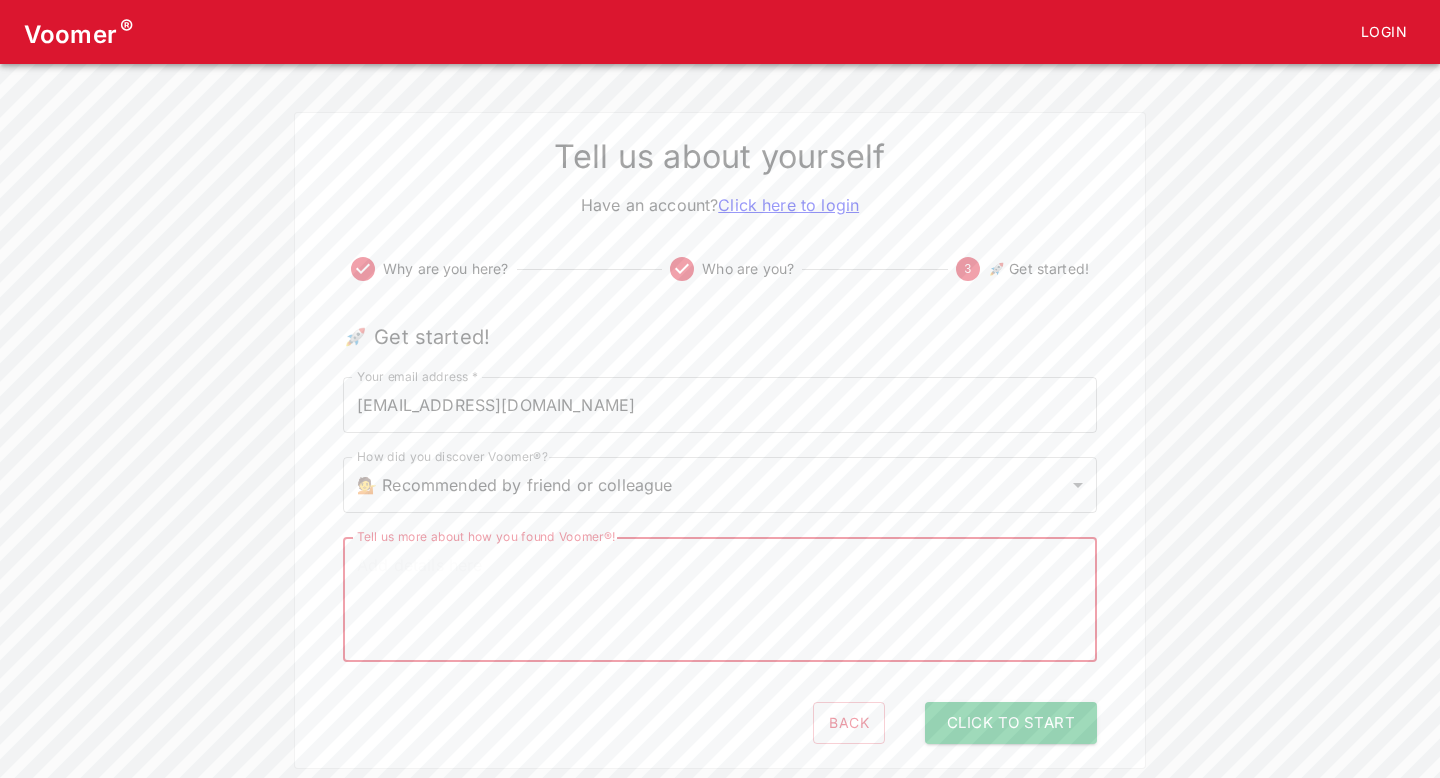 click on "Tell us more about how you found Voomer®!" at bounding box center [720, 600] 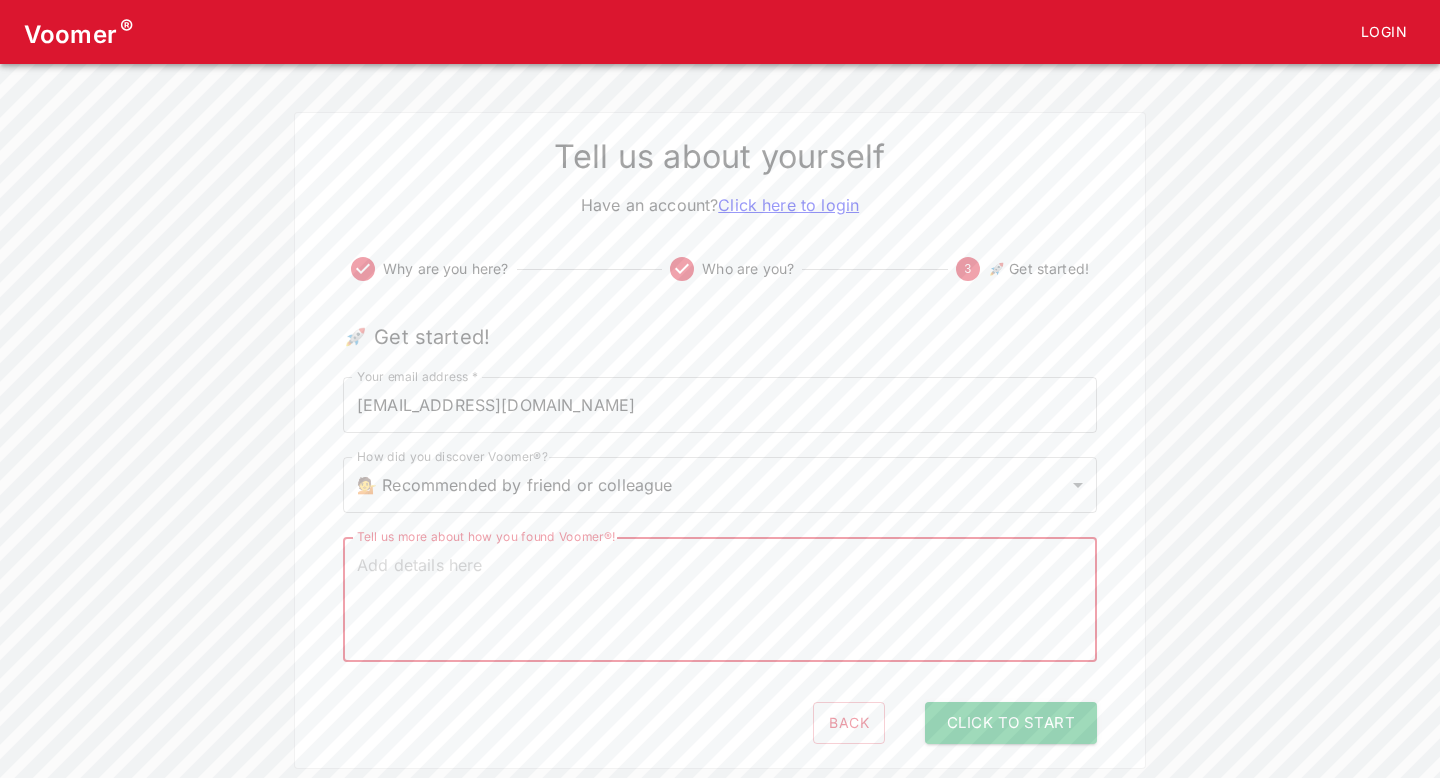 scroll, scrollTop: 39, scrollLeft: 0, axis: vertical 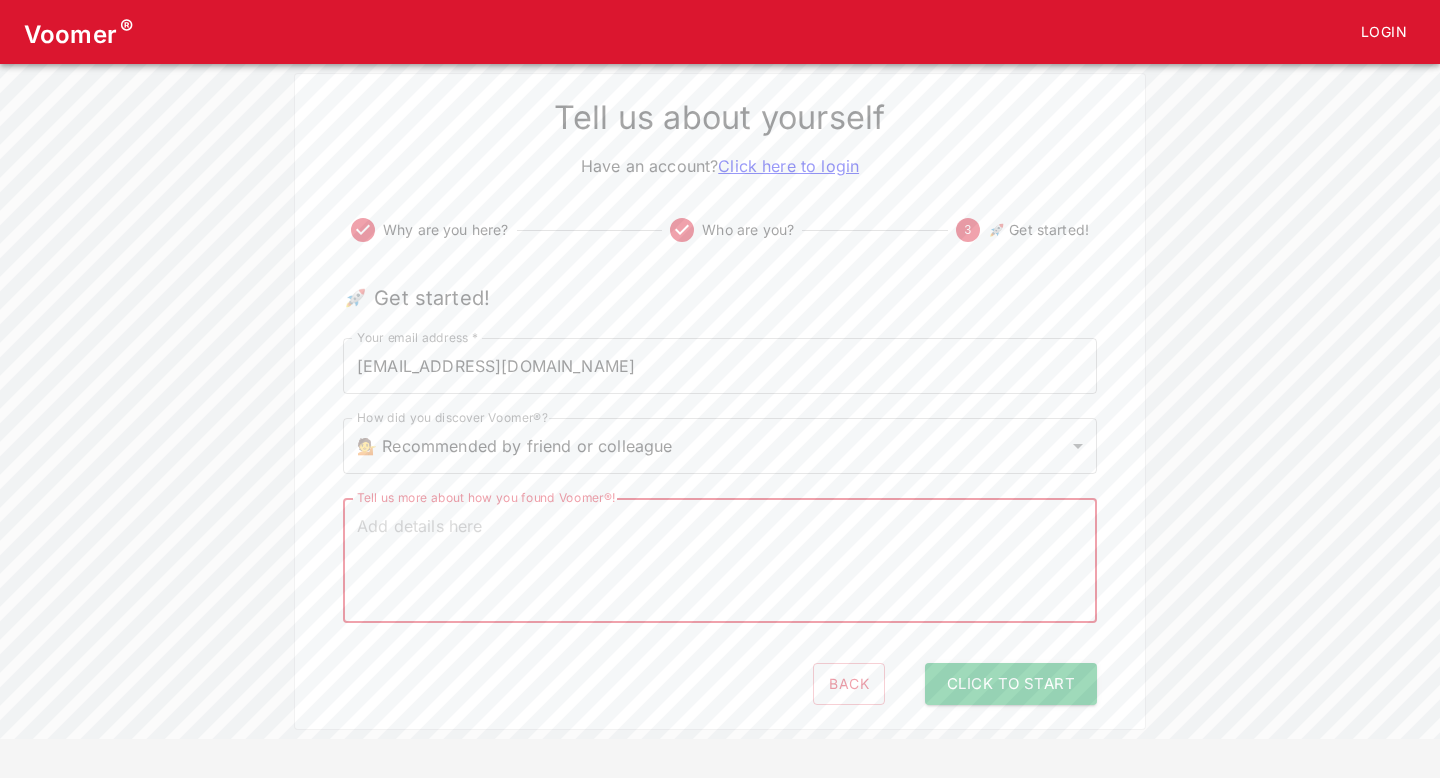 click on "Tell us about yourself Have an account?  Click here to login Why are you here? Who are you? 3 🚀 Get started! 🚀 Get started! Your email address * jonativi@iu.edu Your email address * How did you discover Voomer®? 💁 Recommended by friend or colleague recommended How did you discover Voomer®? Tell us more about how you found Voomer®! x Tell us more about how you found Voomer®! Back Click to Start" at bounding box center (720, 401) 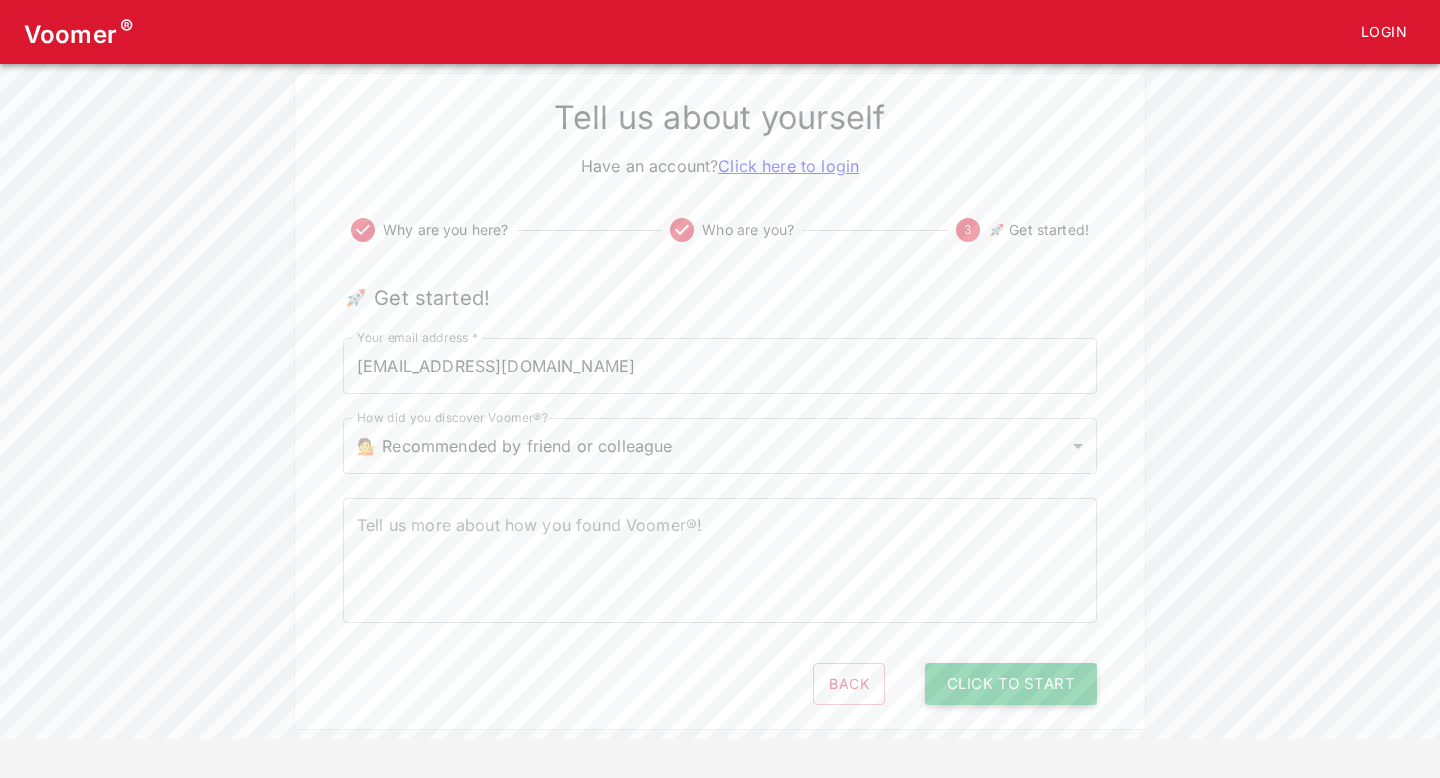 click on "Click to Start" at bounding box center [1011, 684] 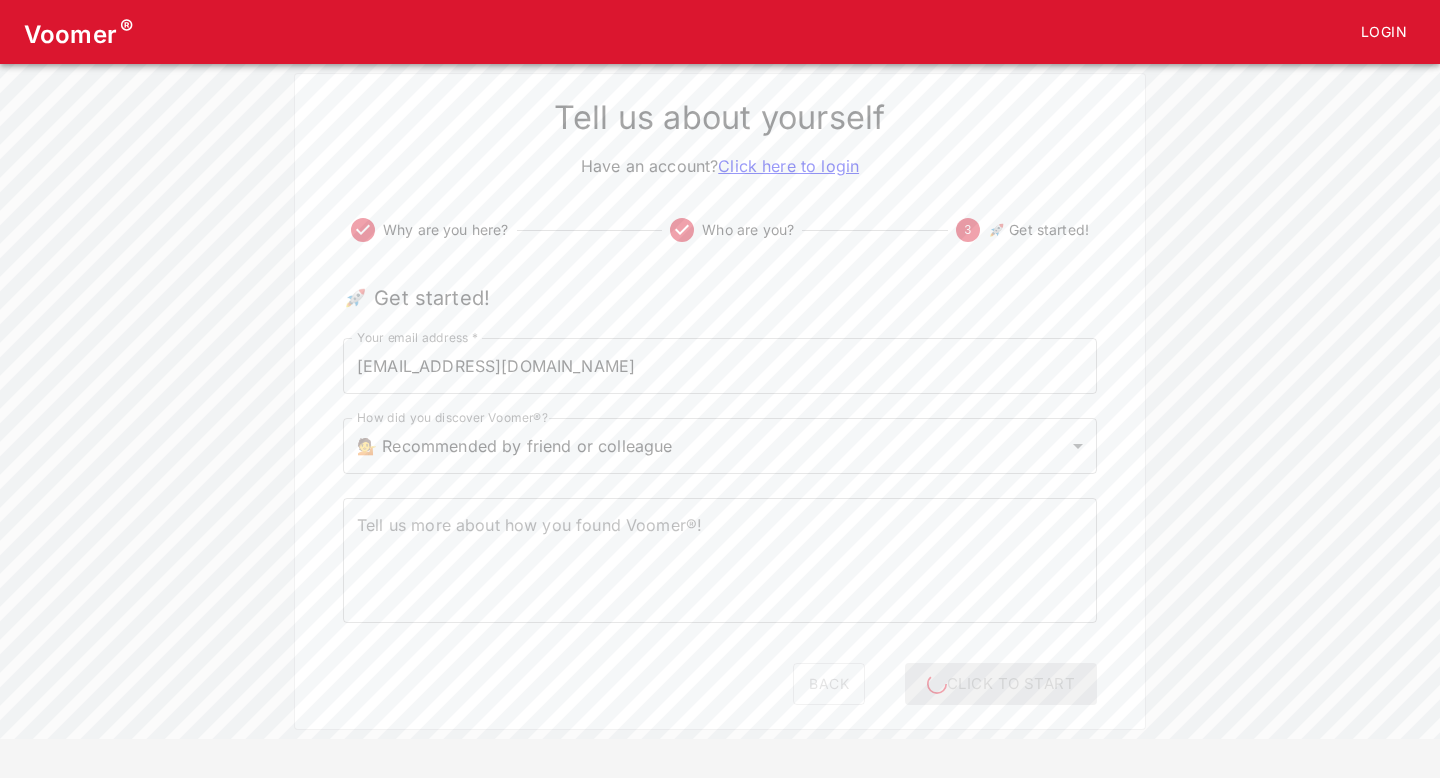scroll, scrollTop: 0, scrollLeft: 0, axis: both 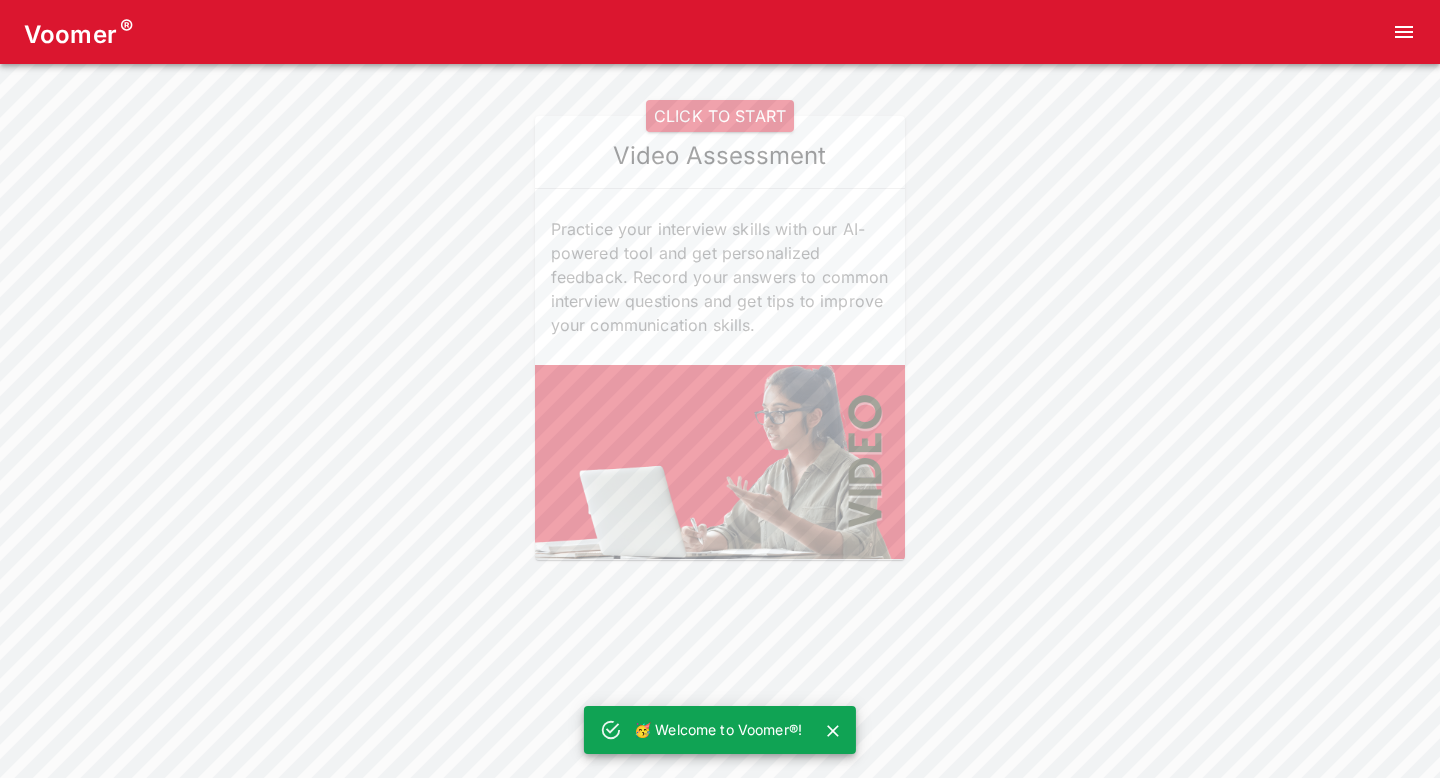 click on "CLICK TO START" at bounding box center (720, 116) 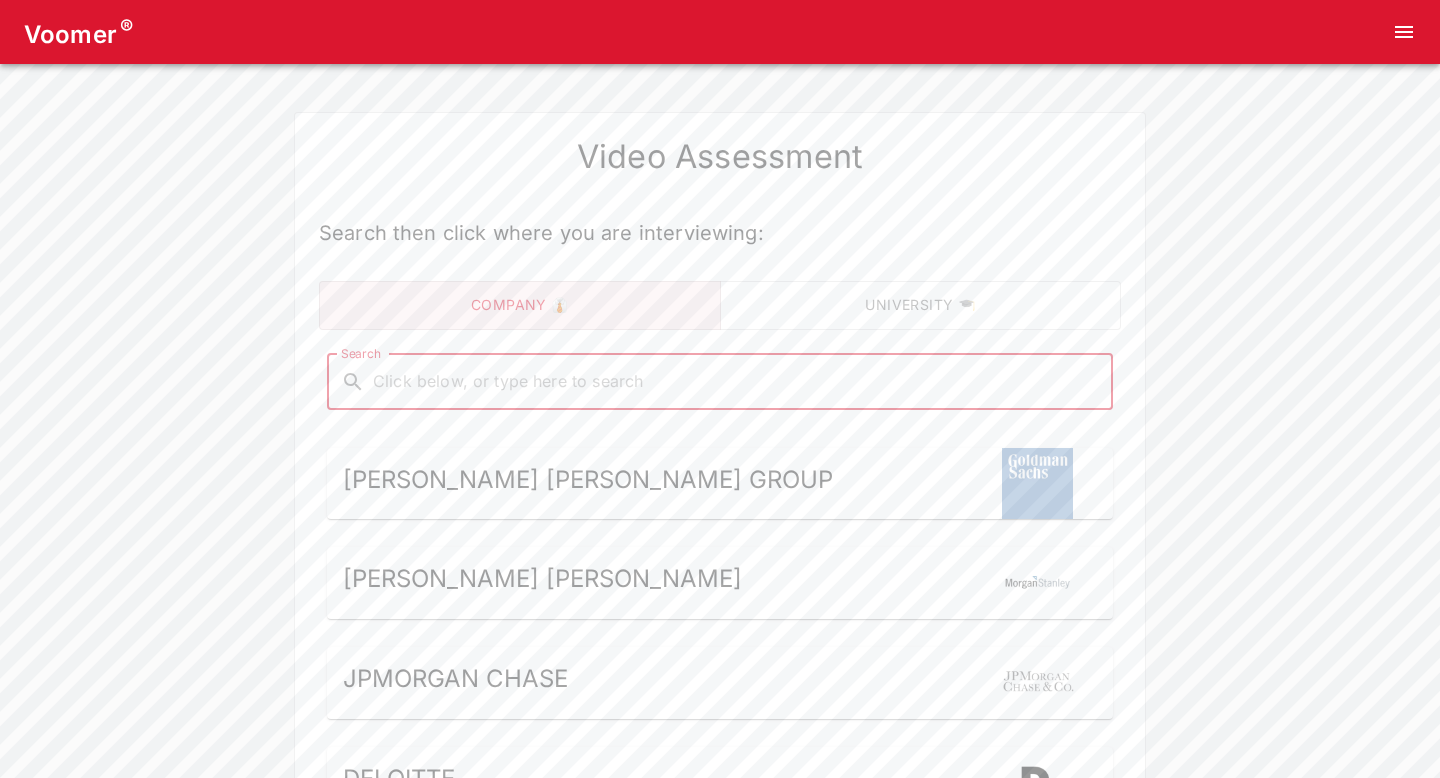 click on "Search" at bounding box center [736, 382] 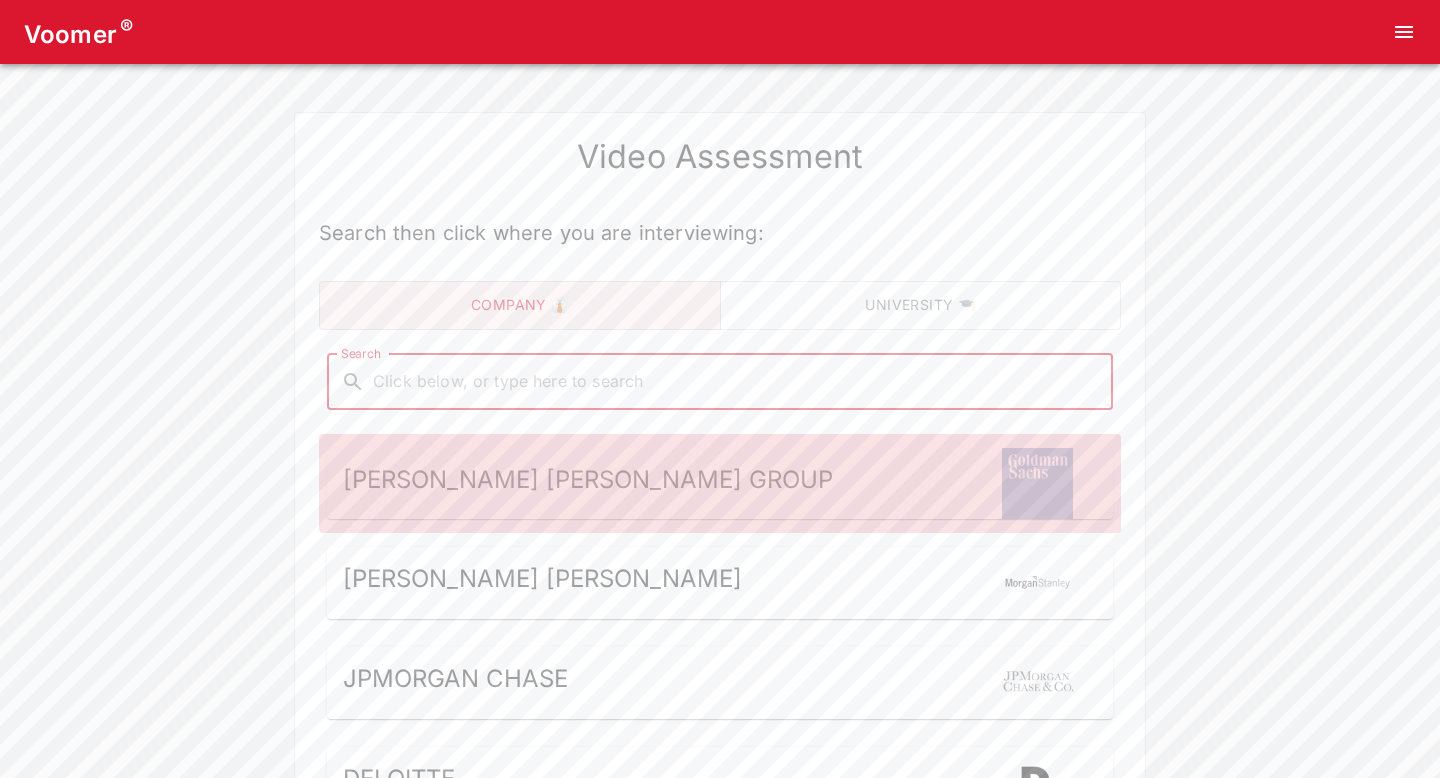 click on "Goldman Sachs Group" at bounding box center [588, 479] 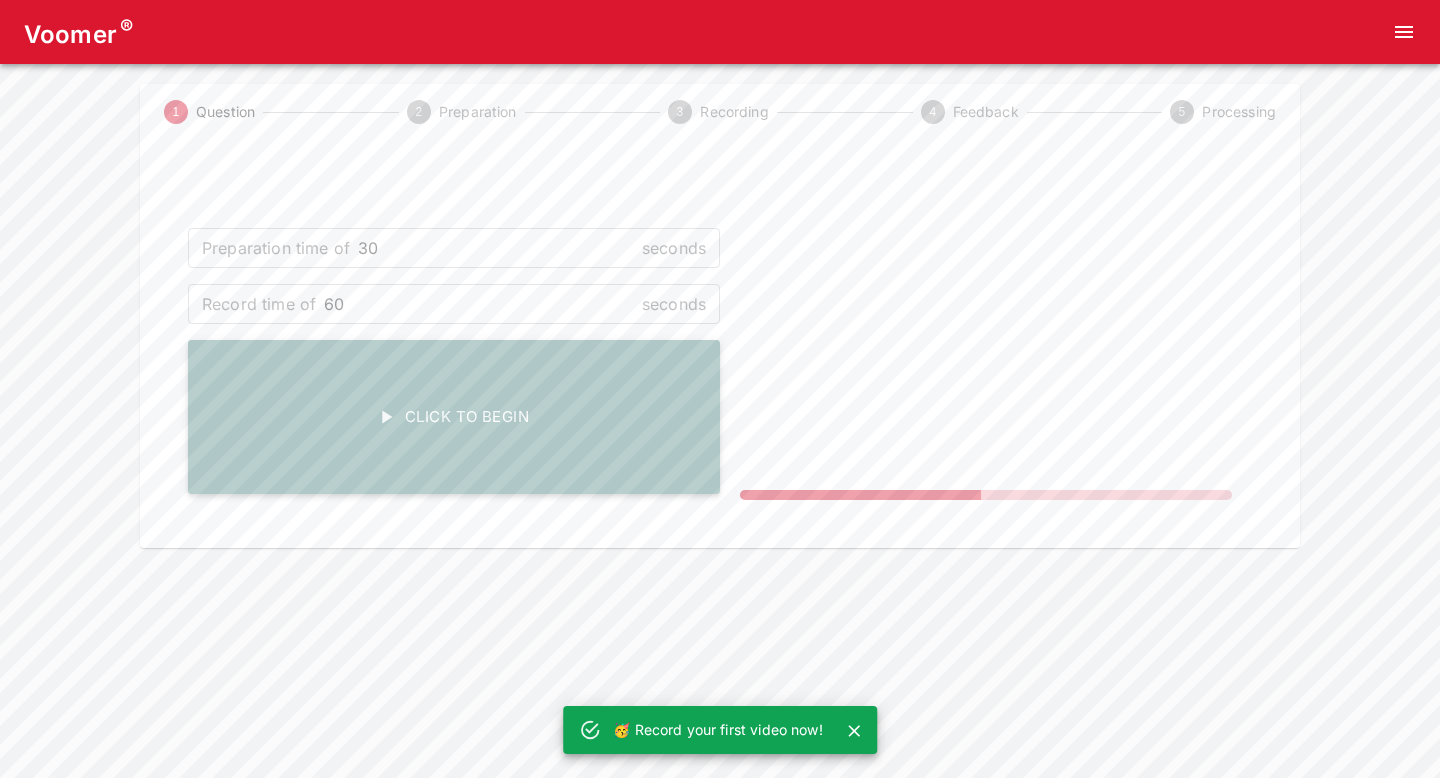 click on "Click To Begin" at bounding box center (454, 417) 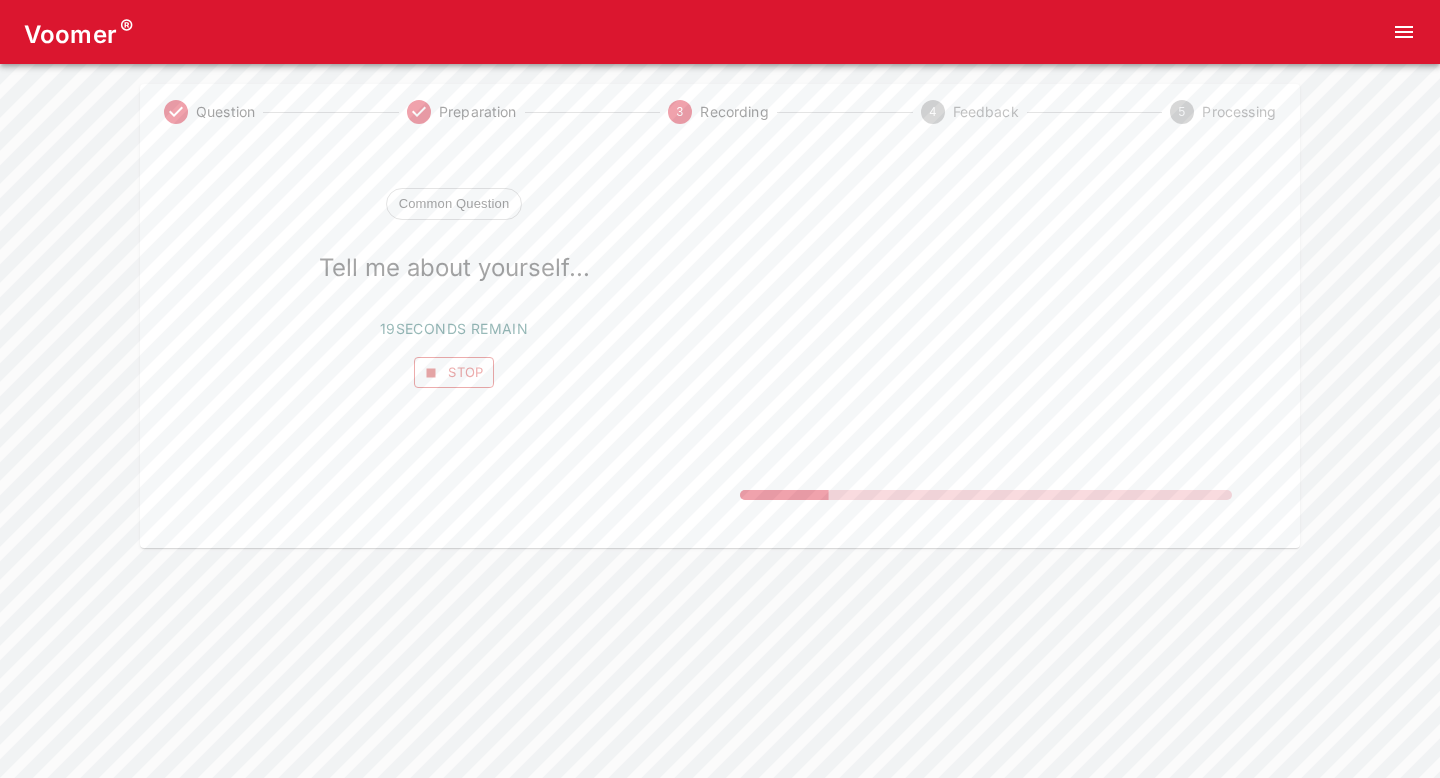 click on "Stop" at bounding box center [454, 372] 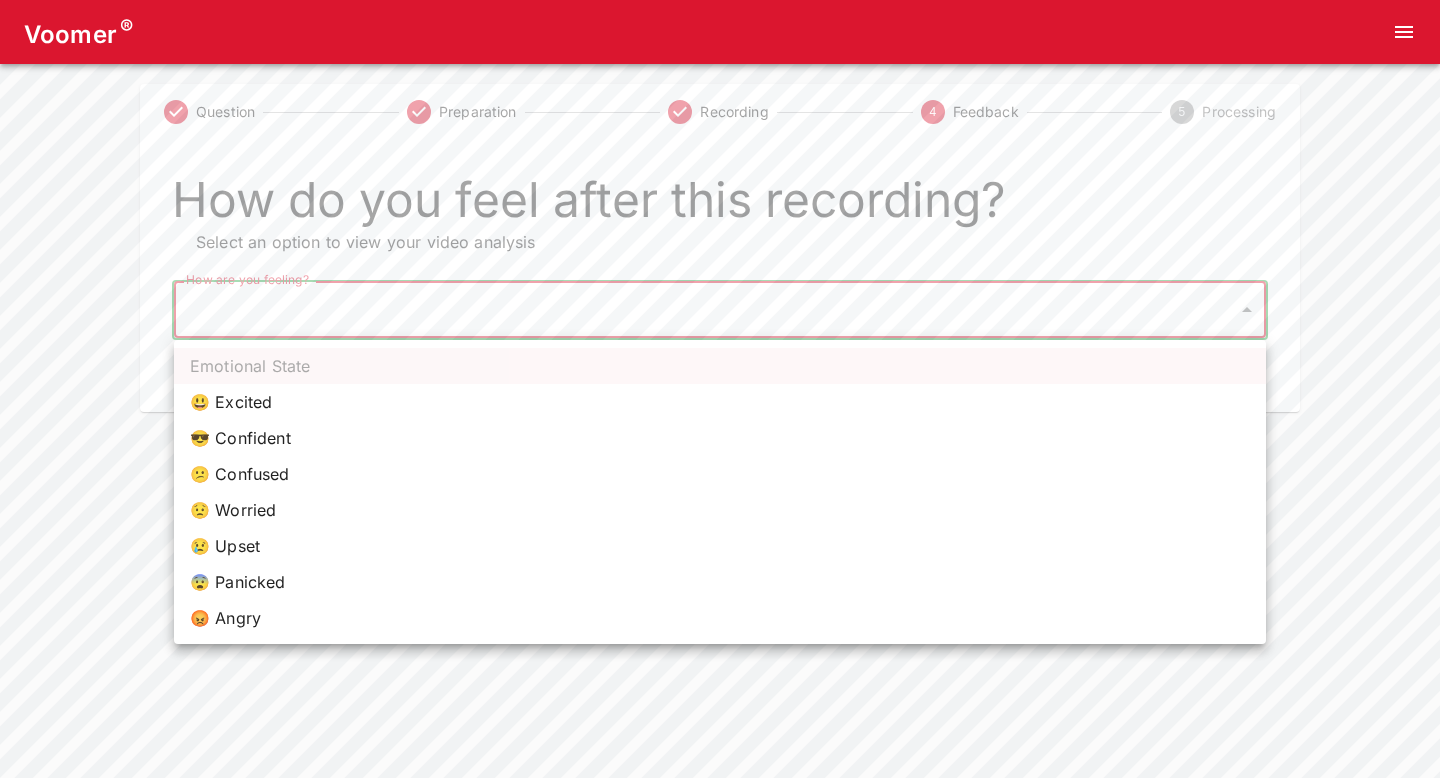 click on "Voomer ® Question Preparation Recording 4 Feedback 5 Processing How do you feel after this recording? Select an option to view your video analysis How are you feeling? ​ How are you feeling? Home Analysis Tokens: 0 Pricing Log Out Emotional State  😃 Excited  😎 Confident  😕 Confused 😟 Worried  😢 Upset  😨 Panicked  😡 Angry" at bounding box center [720, 206] 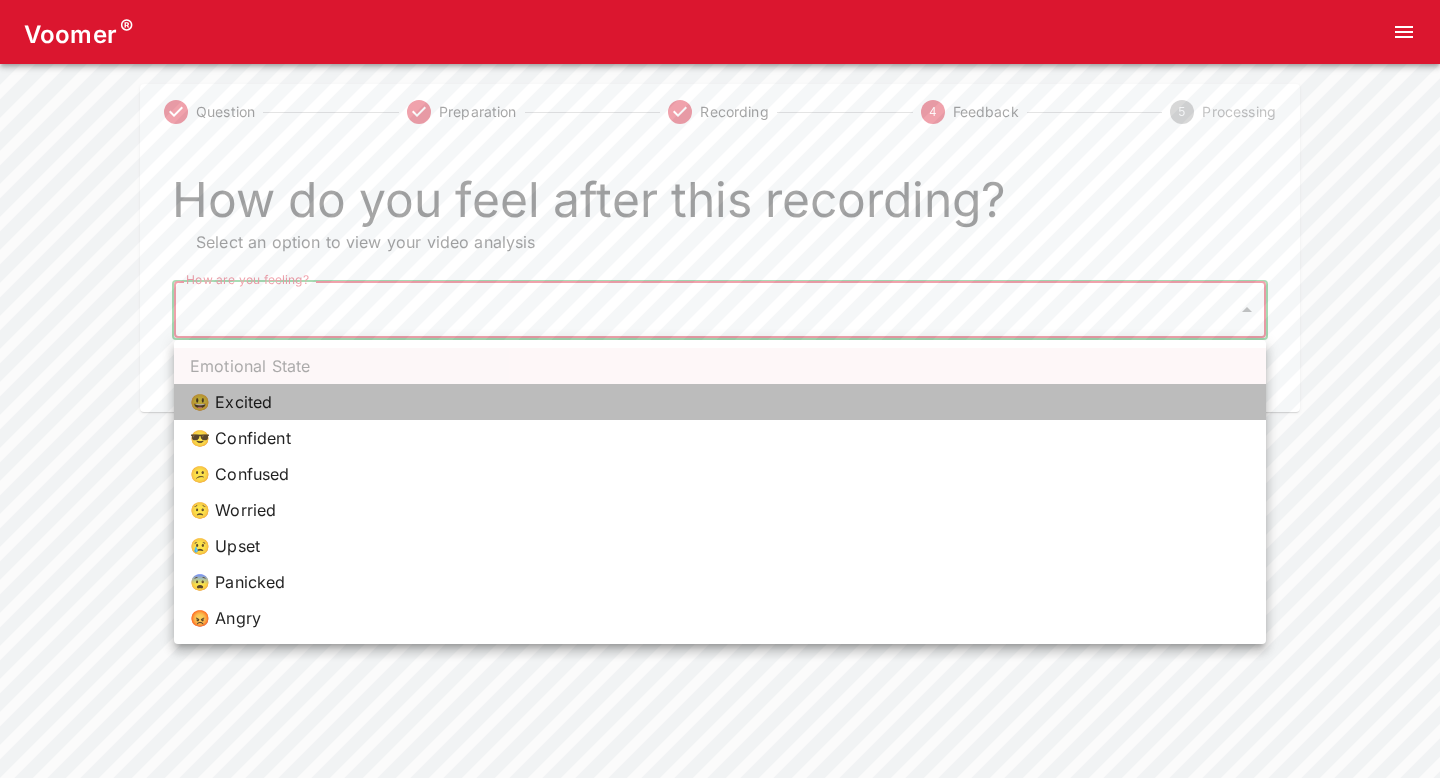 click on "😃 Excited" at bounding box center (720, 402) 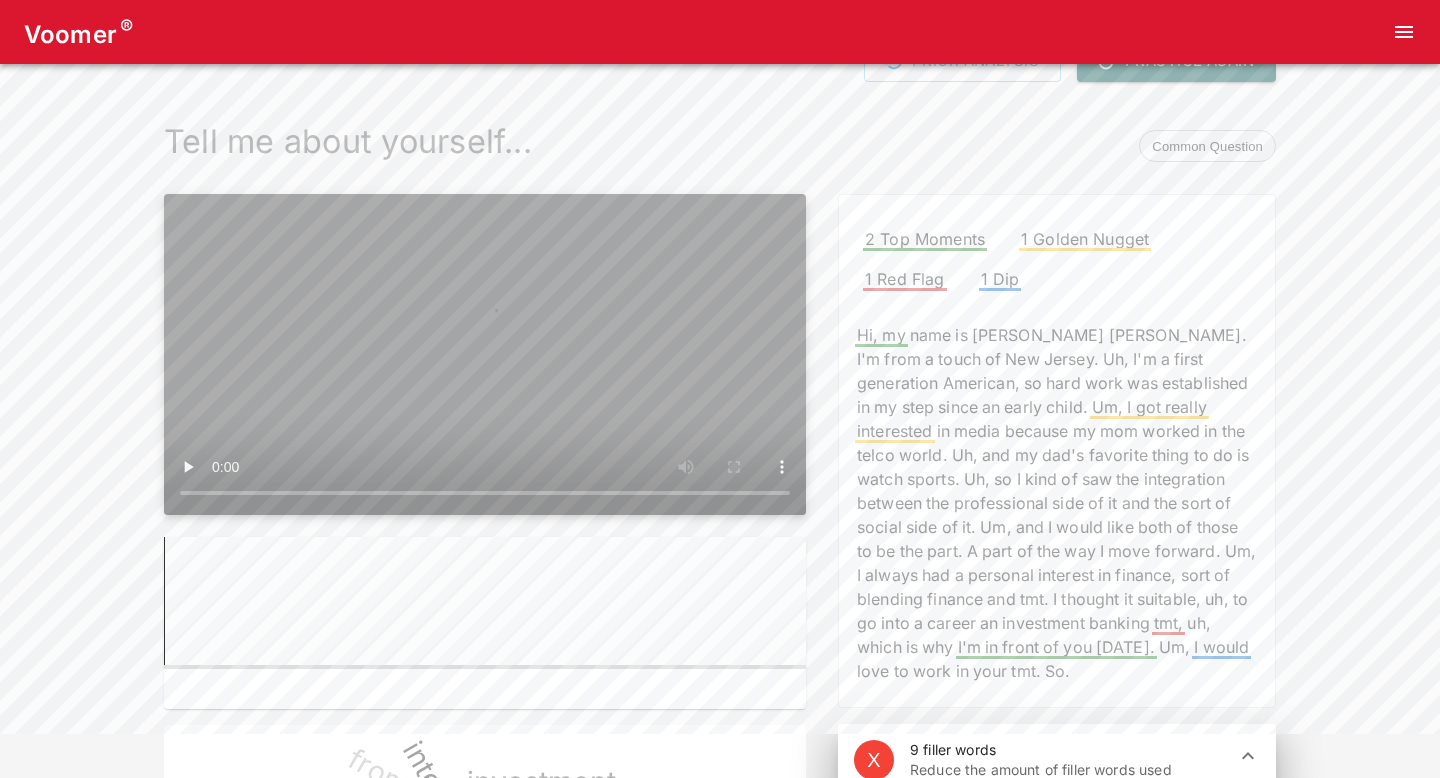 scroll, scrollTop: 42, scrollLeft: 0, axis: vertical 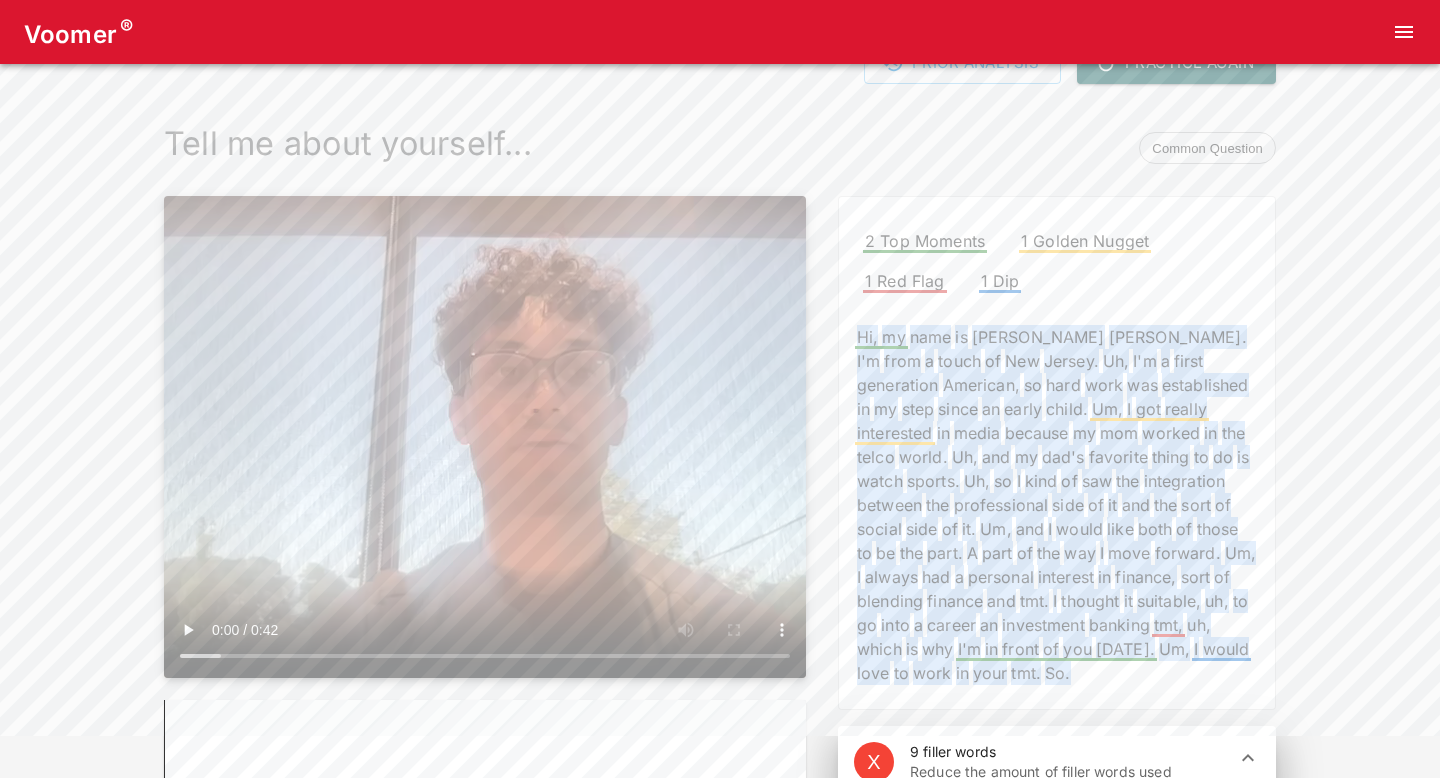 drag, startPoint x: 855, startPoint y: 343, endPoint x: 1109, endPoint y: 674, distance: 417.22537 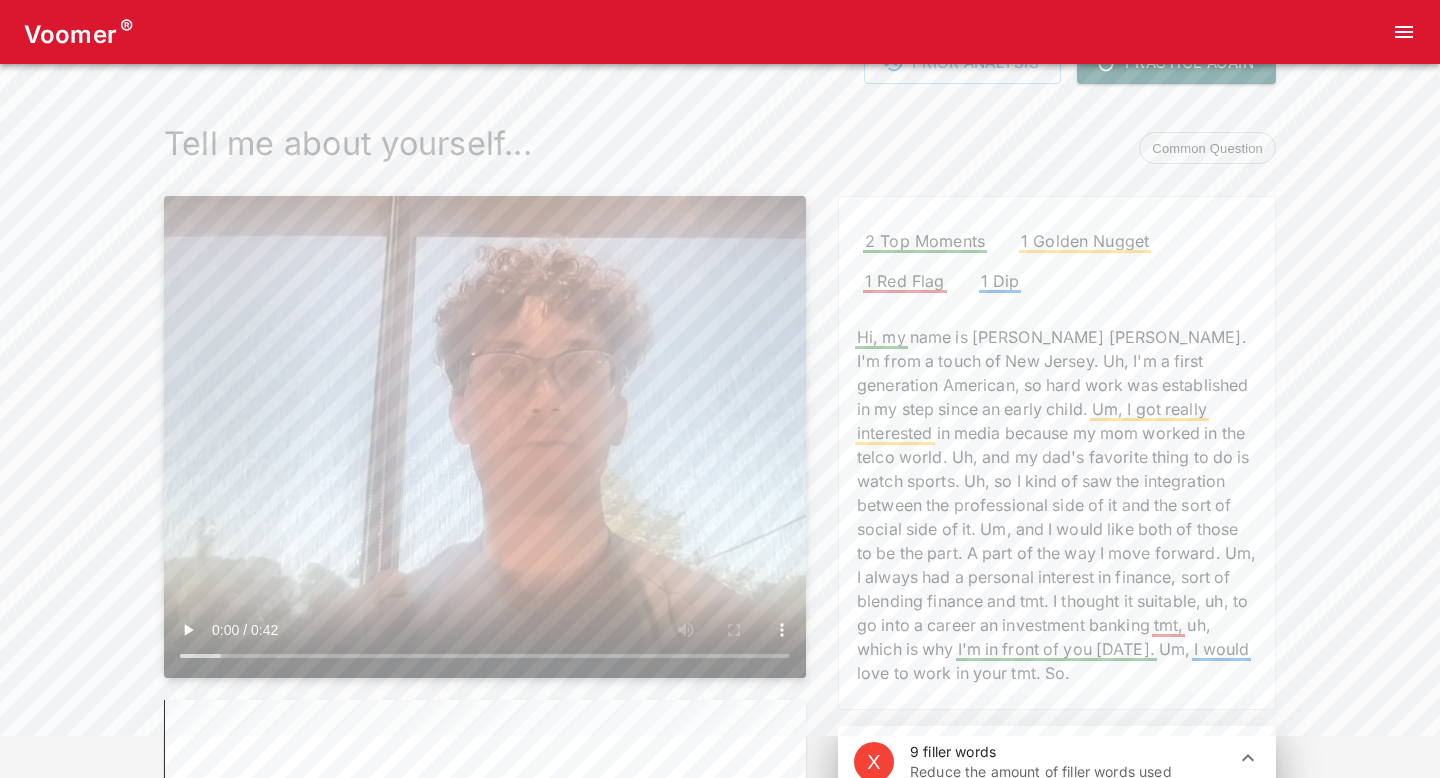 click on "Hi, my name is Joshua Natalia. I'm from a touch of New Jersey. Uh, I'm a first generation American, so hard work was established in my step since an early child. Um, I got really interested in media because my mom worked in the telco world. Uh, and my dad's favorite thing to do is watch sports. Uh, so I kind of saw the integration between the professional side of it and the sort of social side of it. Um, and I would like both of those to be the part. A part of the way I move forward. Um, I always had a personal interest in finance, sort of blending finance and tmt. I thought it suitable, uh, to go into a career an investment banking tmt, uh, which is why I'm in front of you today. Um, I would love to work in your tmt. So." at bounding box center [1057, 505] 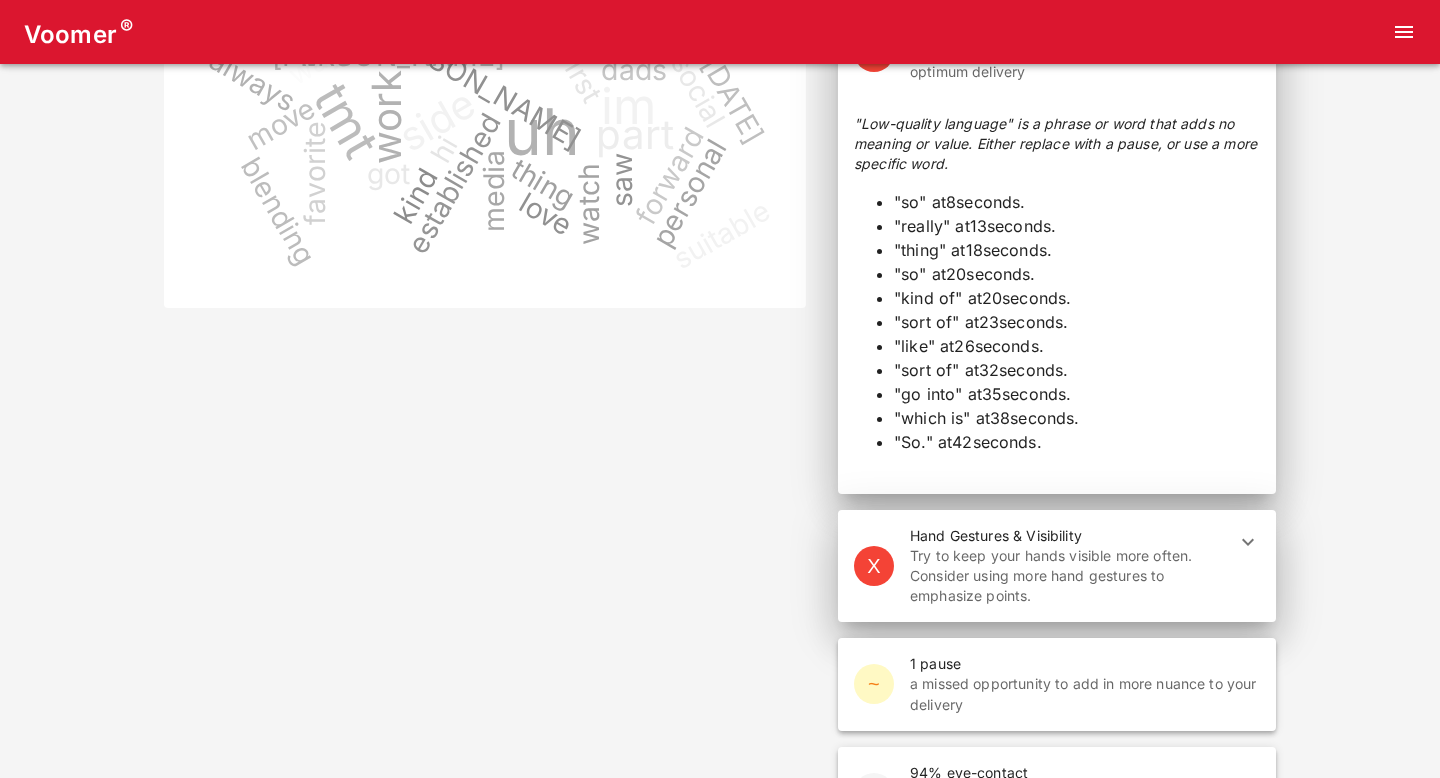 scroll, scrollTop: 1183, scrollLeft: 0, axis: vertical 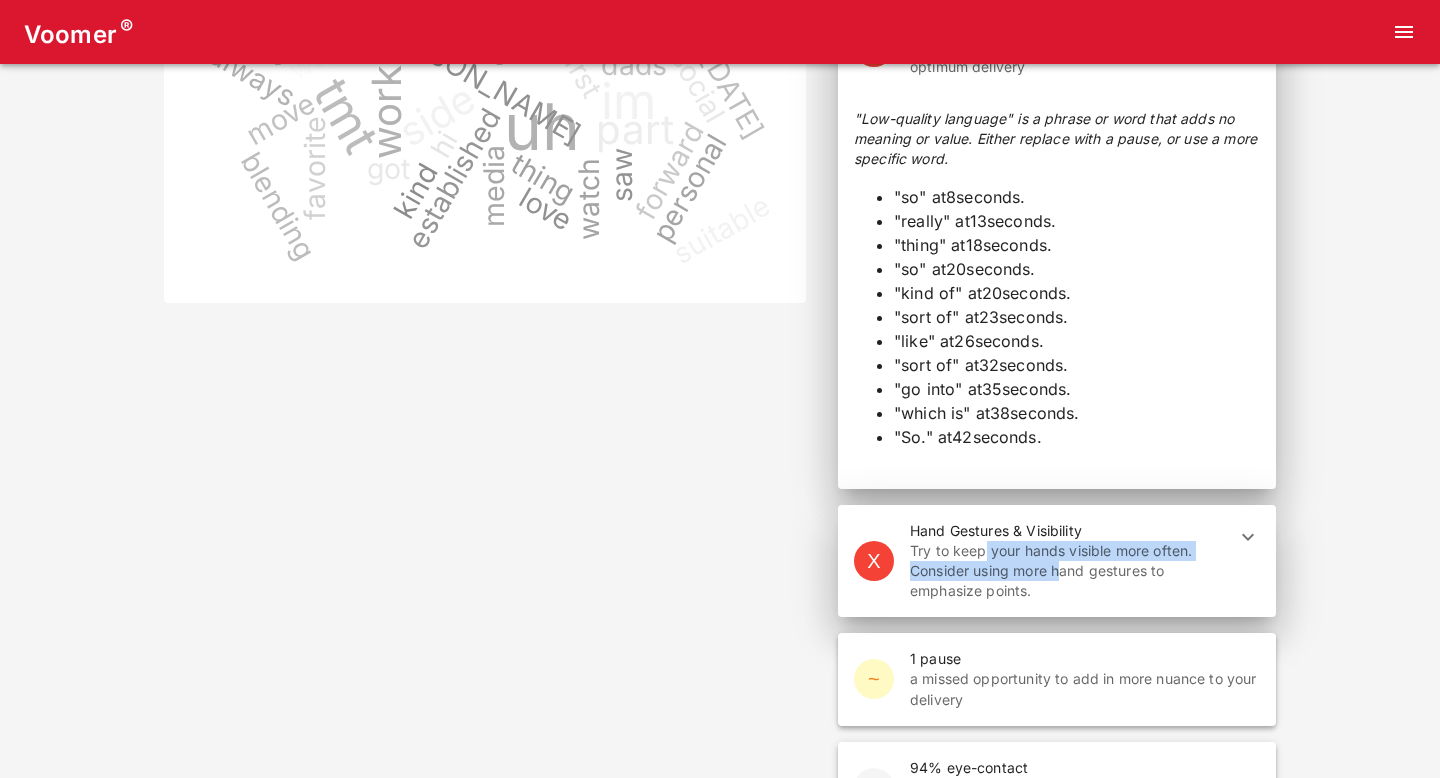drag, startPoint x: 983, startPoint y: 544, endPoint x: 1059, endPoint y: 572, distance: 80.99383 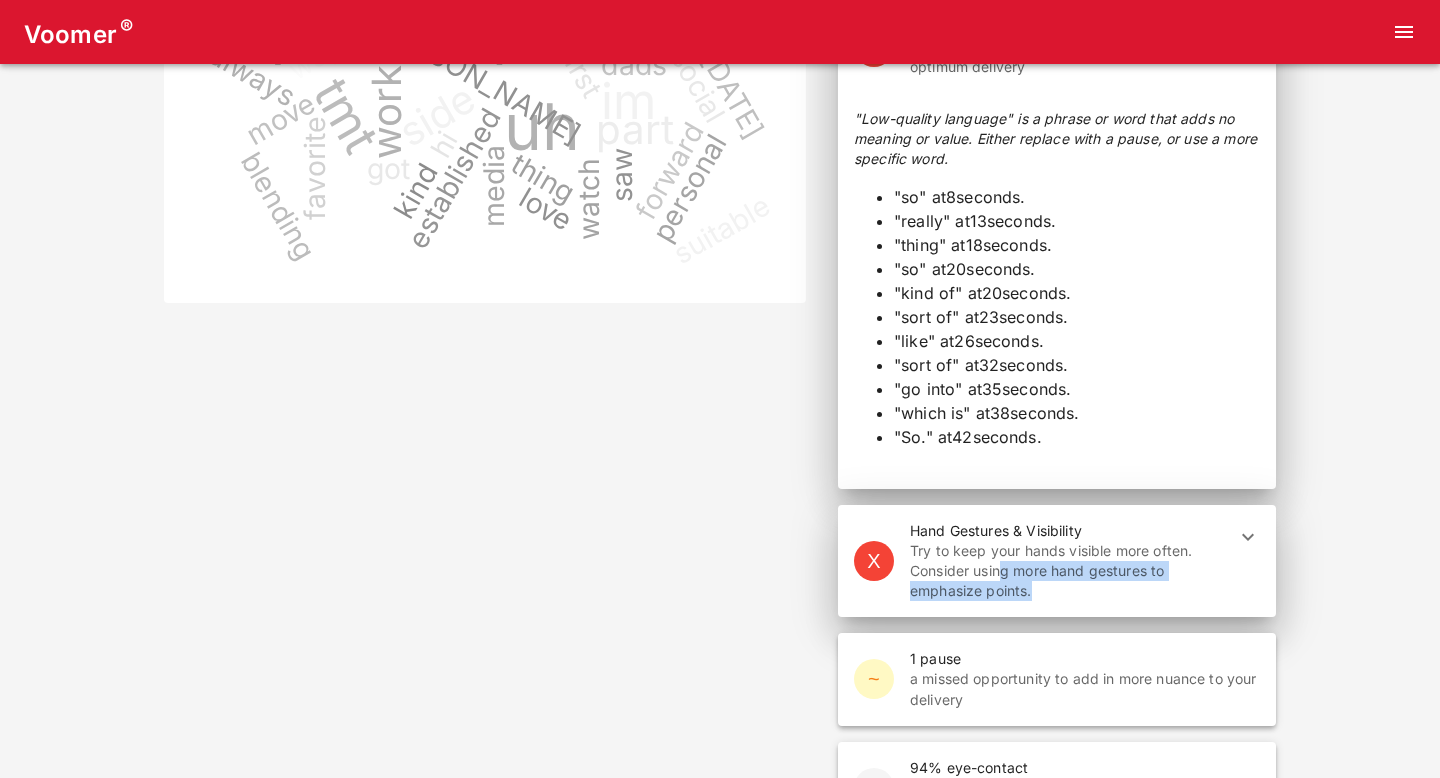 drag, startPoint x: 1002, startPoint y: 575, endPoint x: 1113, endPoint y: 586, distance: 111.54372 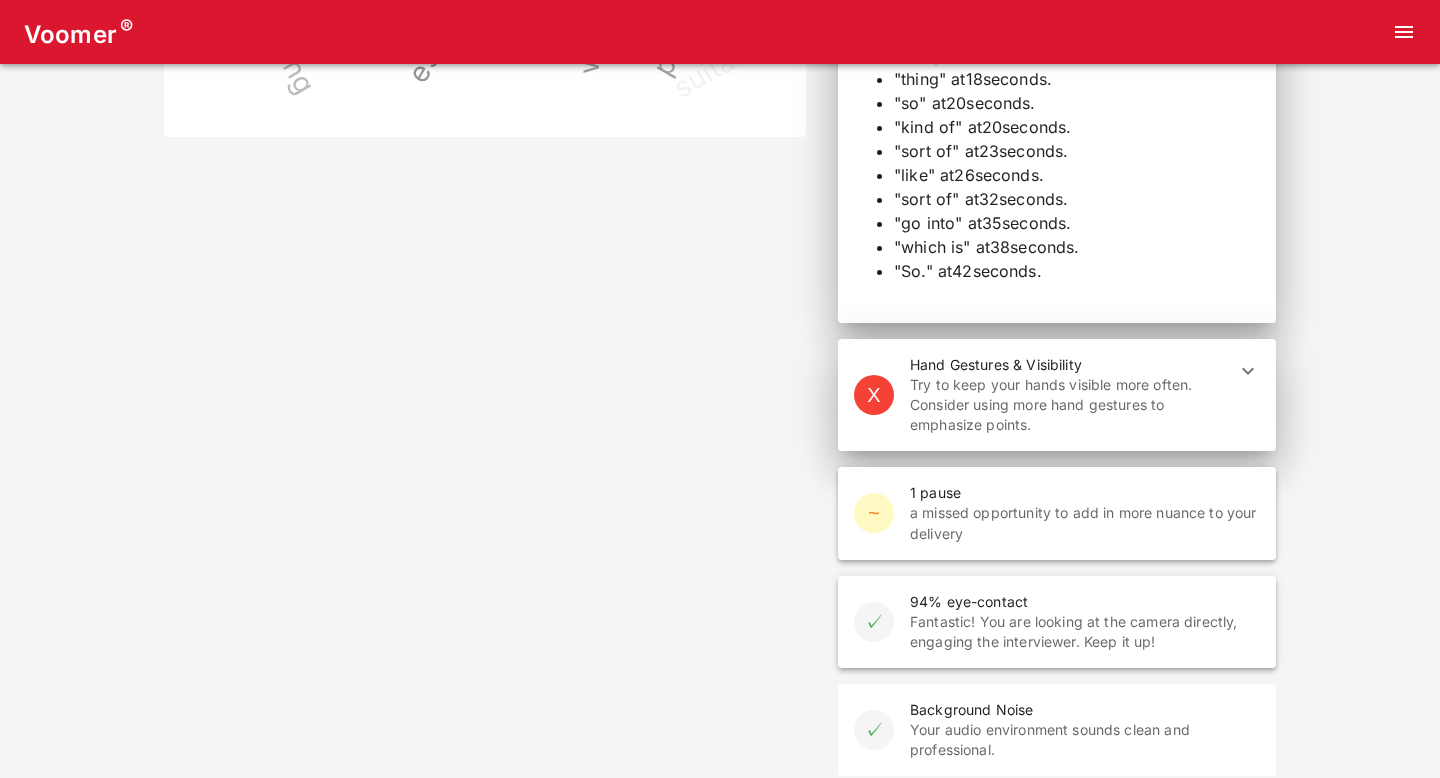 scroll, scrollTop: 1357, scrollLeft: 0, axis: vertical 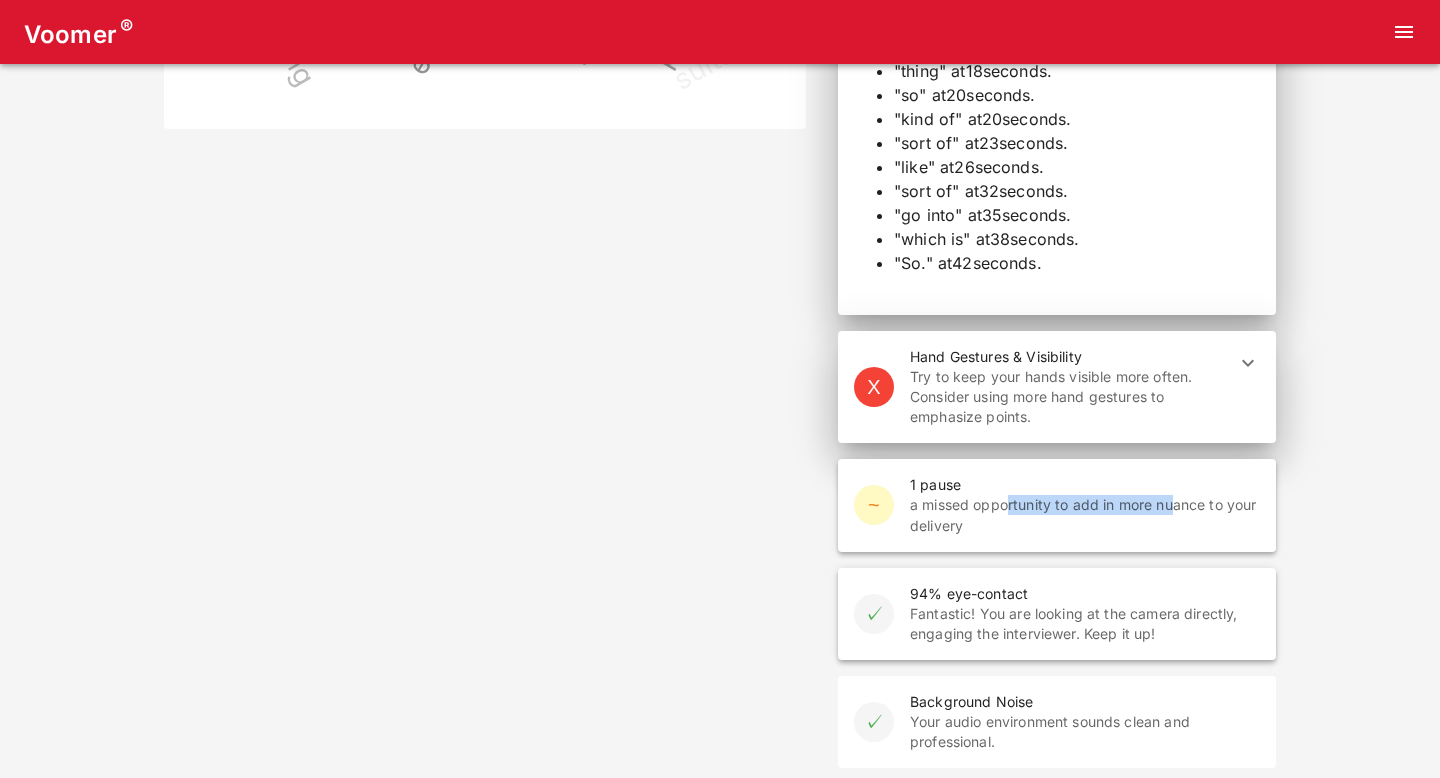 drag, startPoint x: 1008, startPoint y: 510, endPoint x: 1176, endPoint y: 504, distance: 168.1071 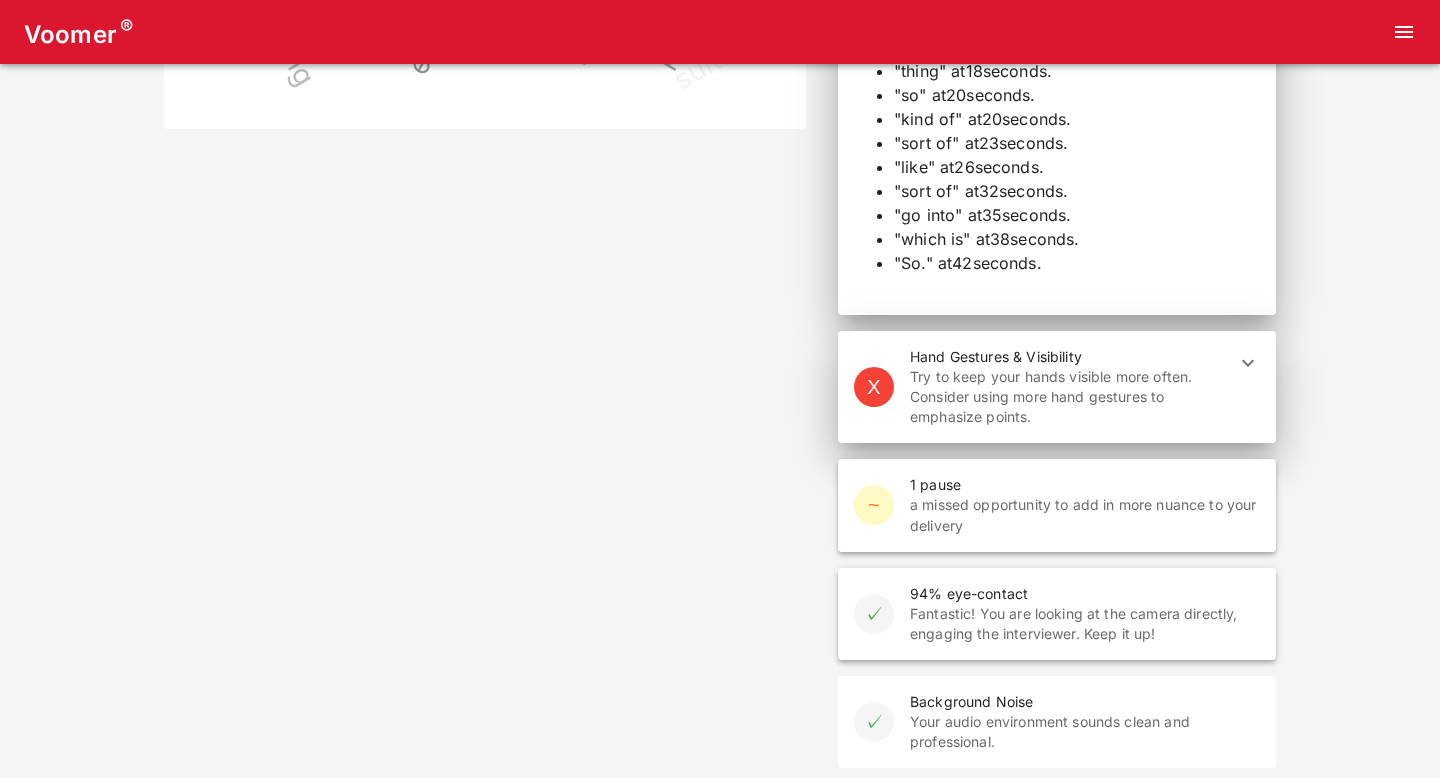 scroll, scrollTop: 1370, scrollLeft: 0, axis: vertical 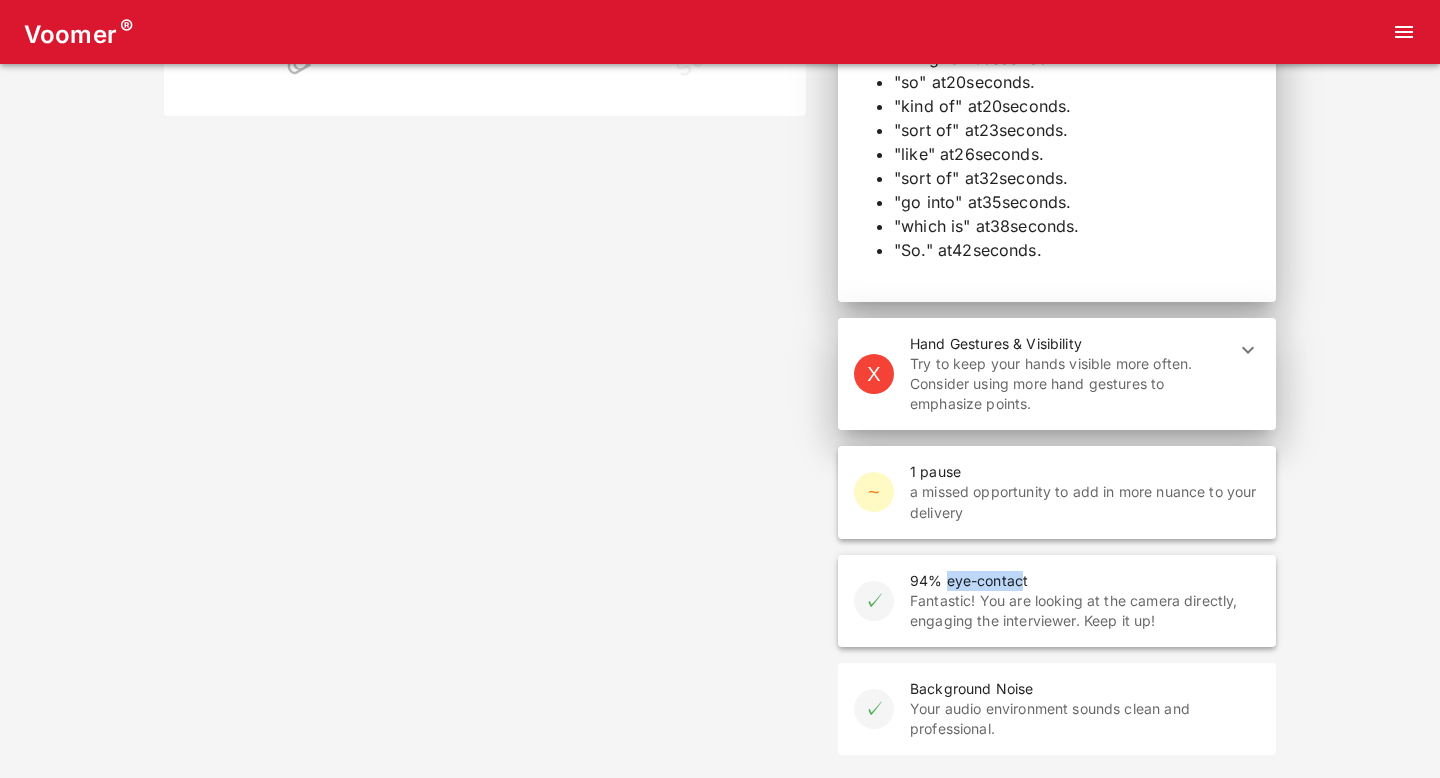 drag, startPoint x: 947, startPoint y: 577, endPoint x: 1024, endPoint y: 580, distance: 77.05842 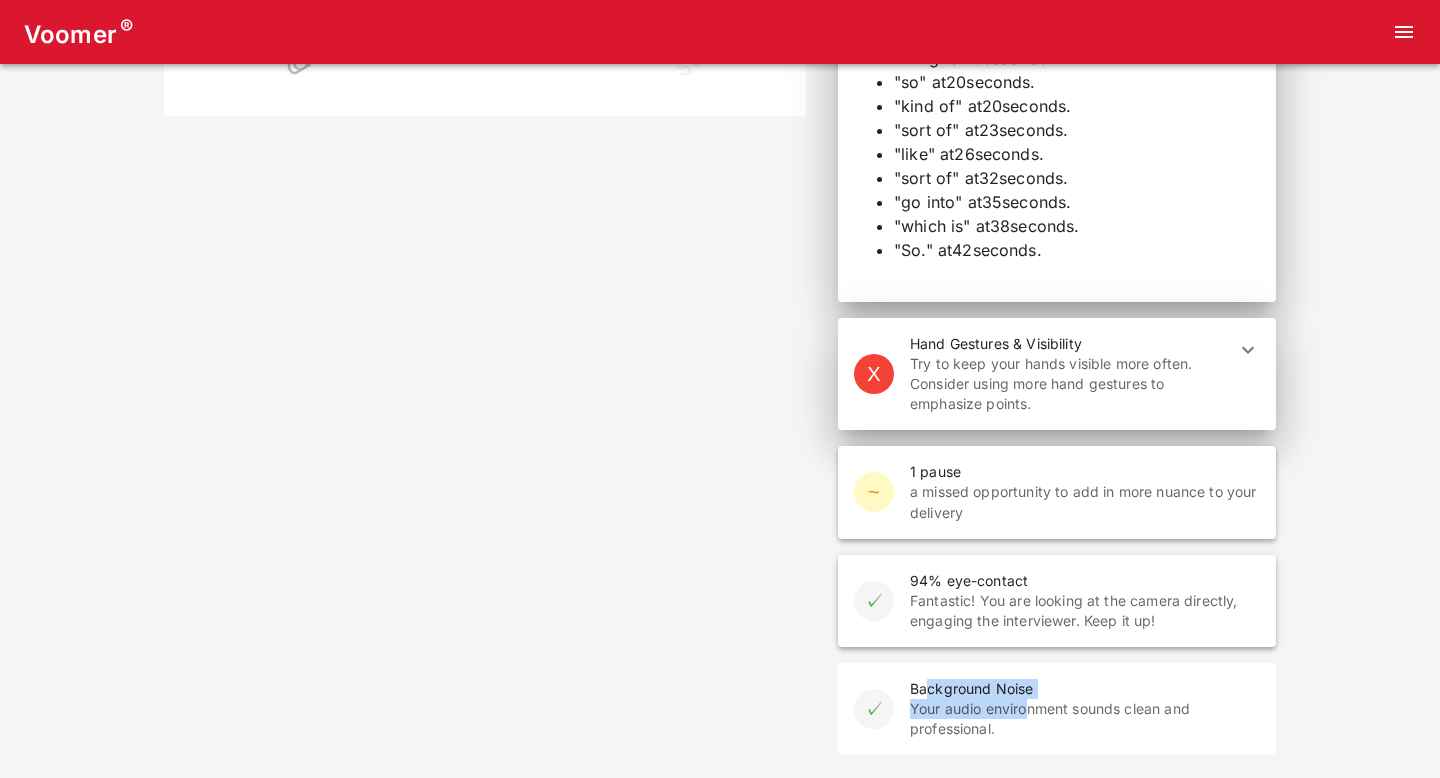 drag, startPoint x: 928, startPoint y: 691, endPoint x: 1029, endPoint y: 709, distance: 102.59142 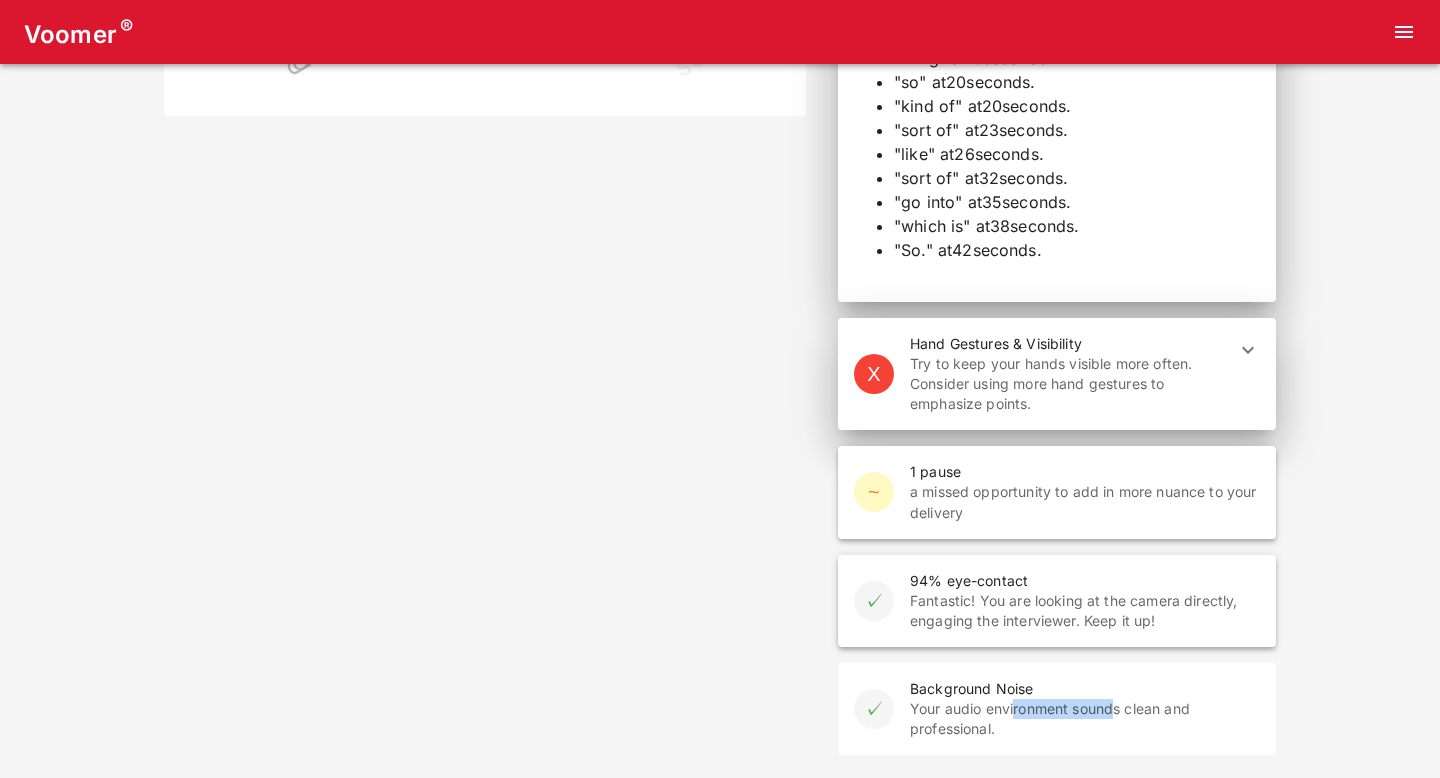 drag, startPoint x: 1016, startPoint y: 715, endPoint x: 1113, endPoint y: 717, distance: 97.020615 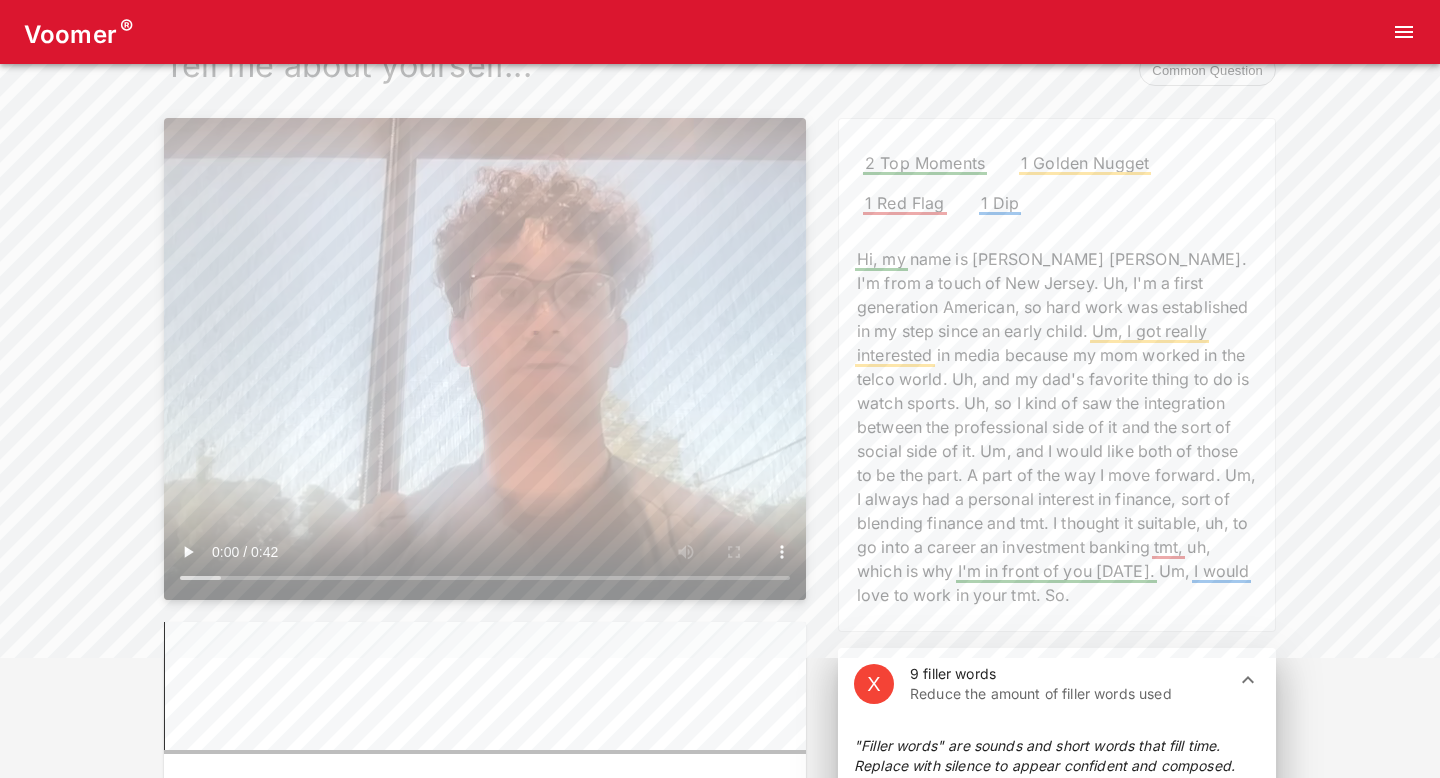scroll, scrollTop: 0, scrollLeft: 0, axis: both 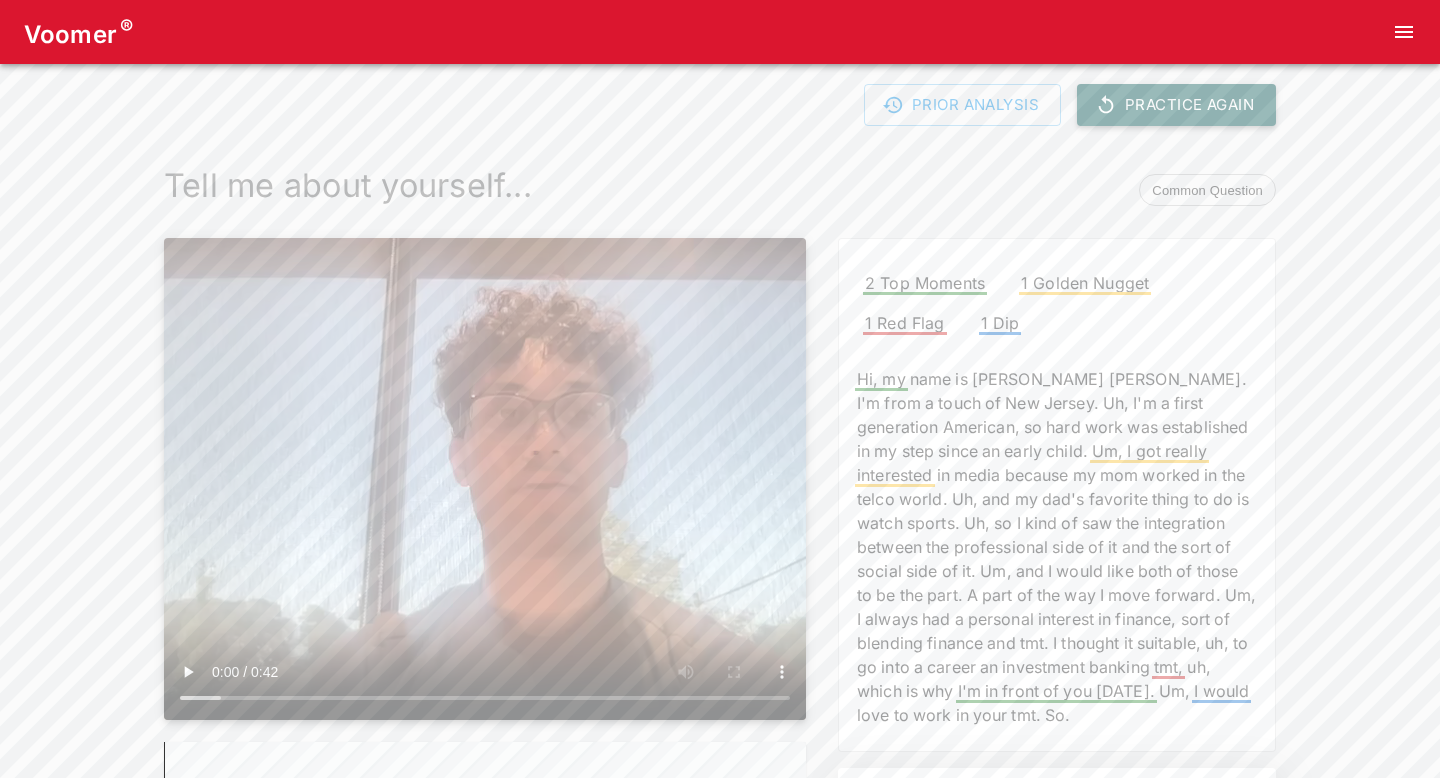 click on "Practice Again" at bounding box center (1176, 105) 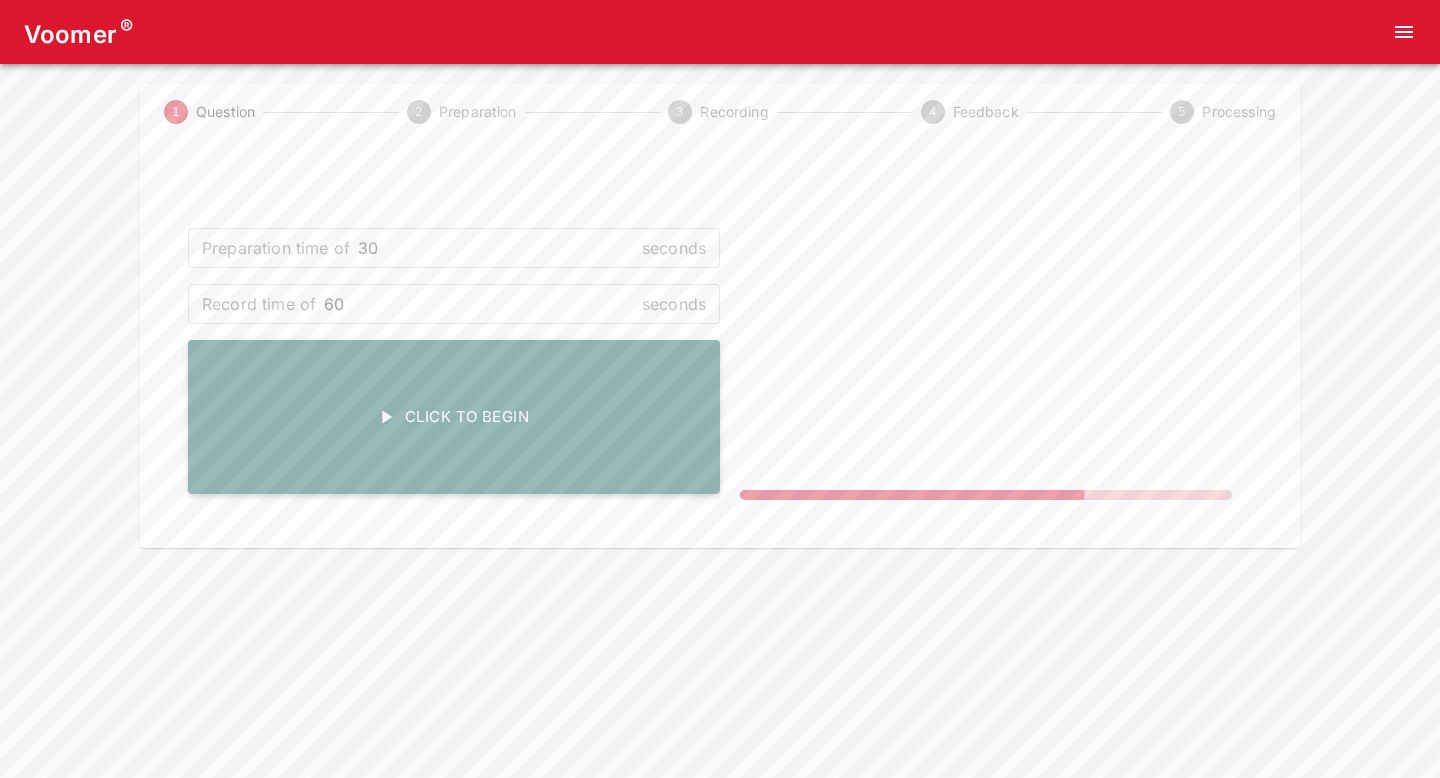 click on "Click To Begin" at bounding box center (454, 417) 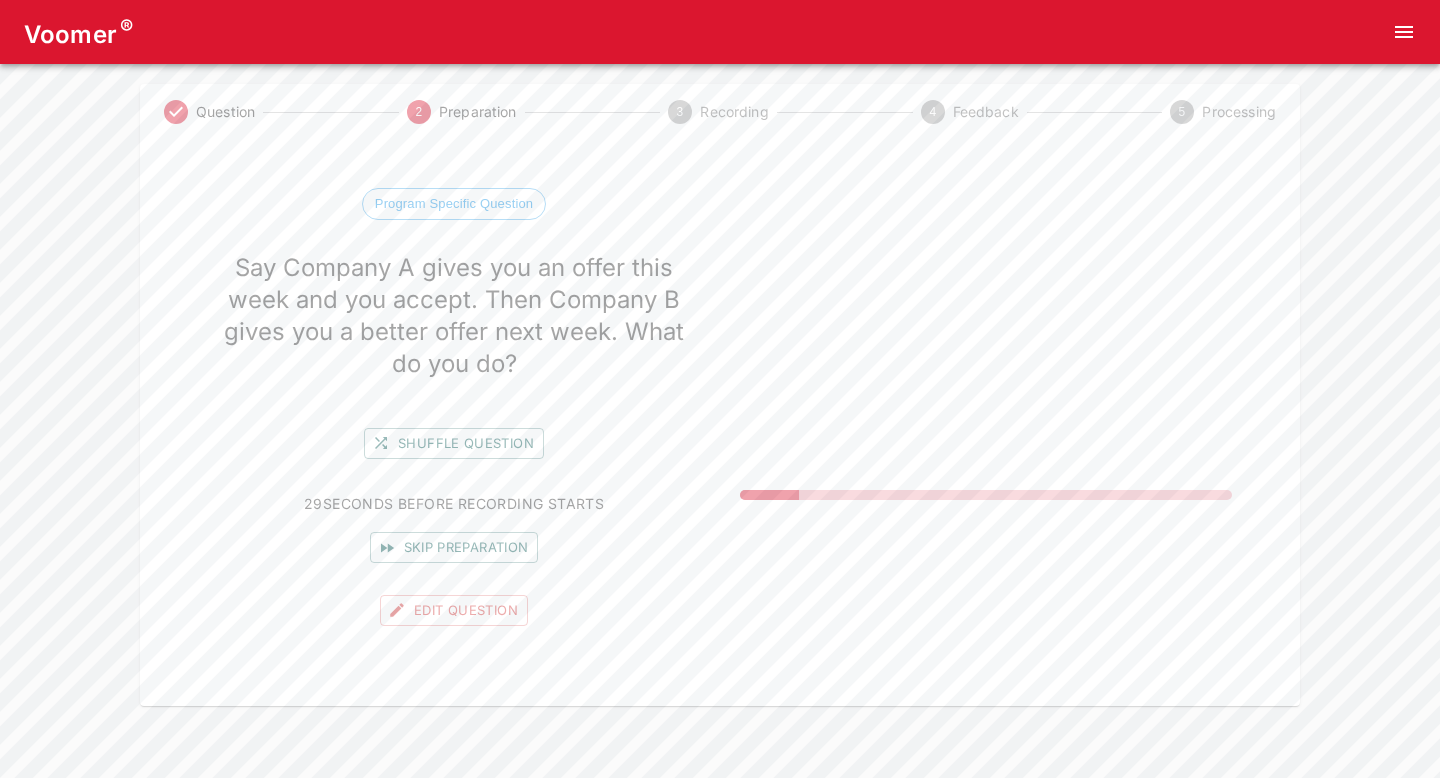 click on "NOT RECORDING" at bounding box center [986, 354] 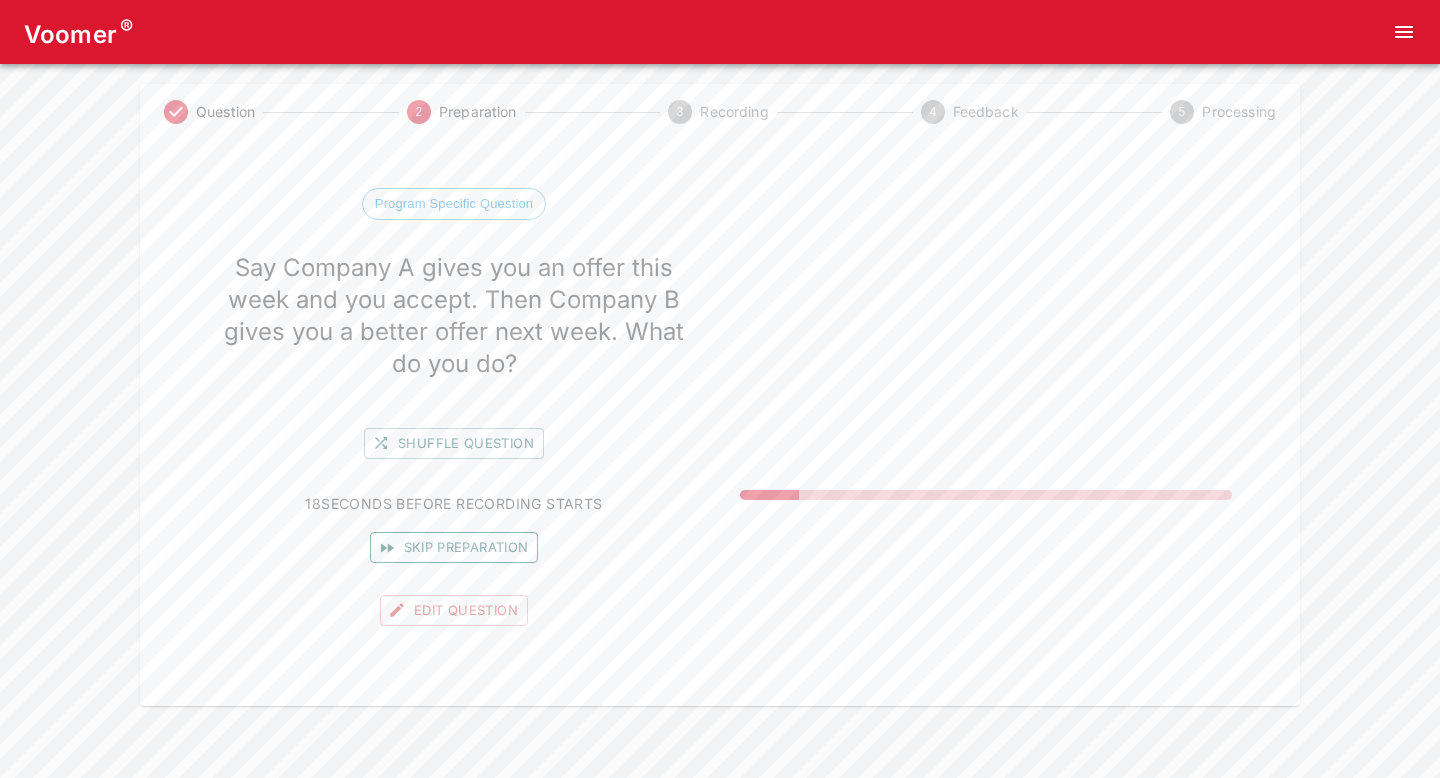 click on "Skip preparation" at bounding box center [454, 547] 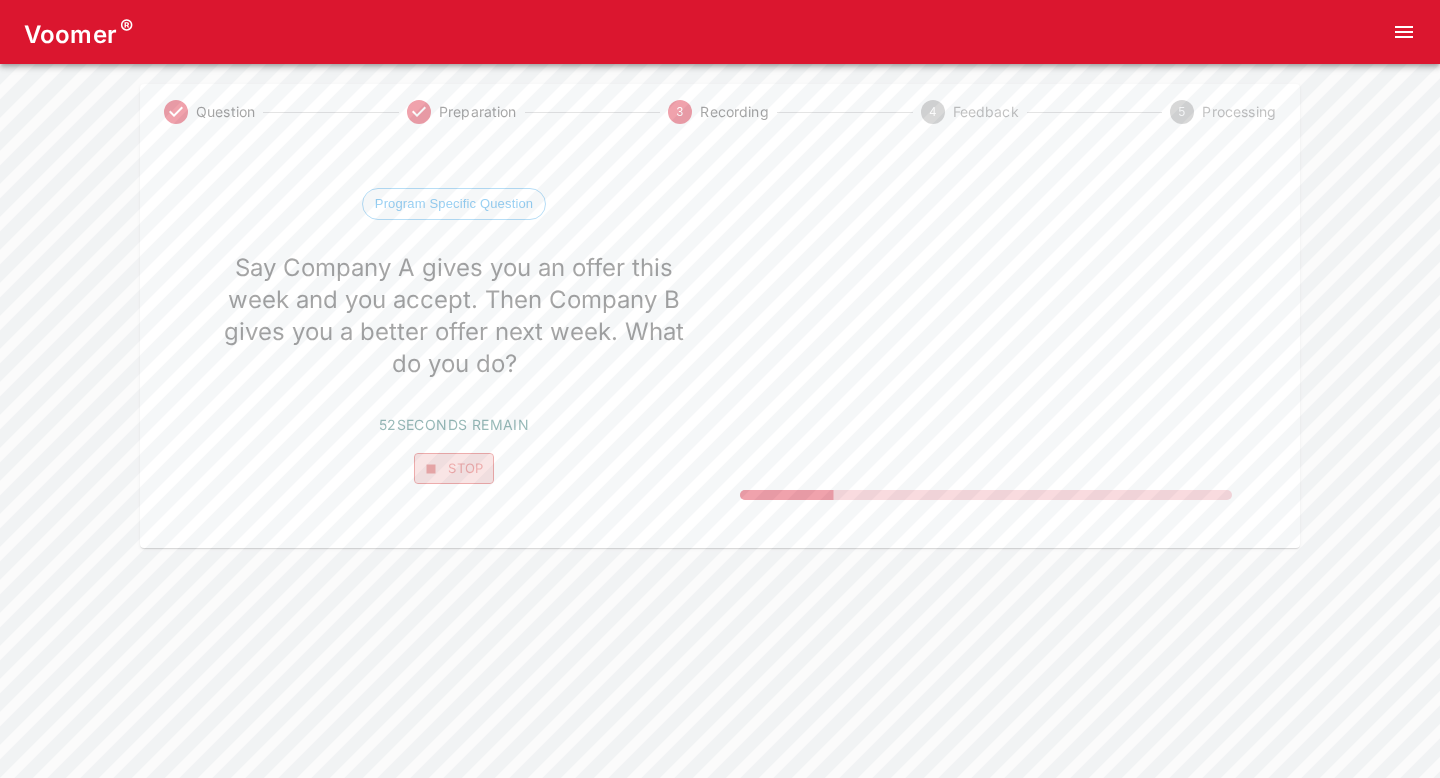 click on "Stop" at bounding box center (454, 468) 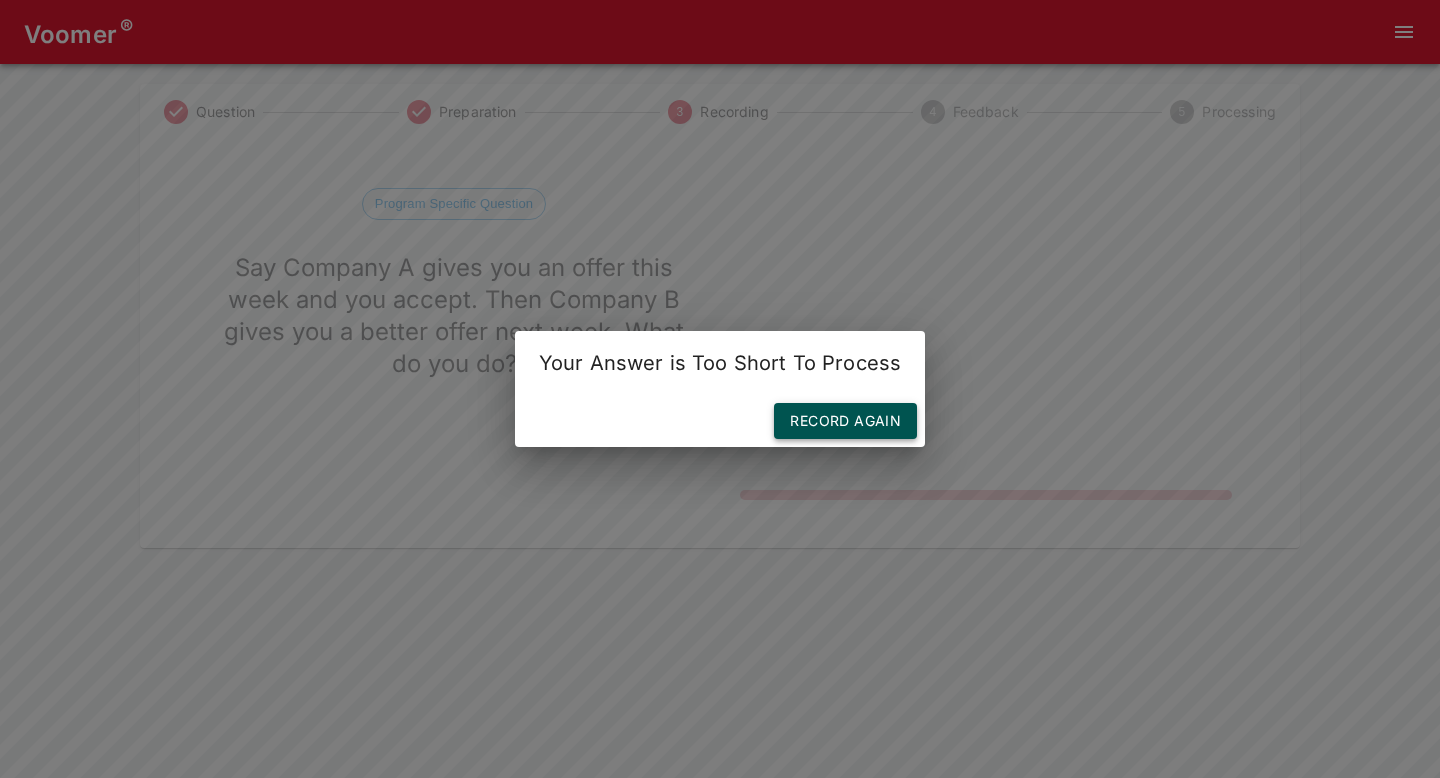 click on "Record Again" at bounding box center [845, 421] 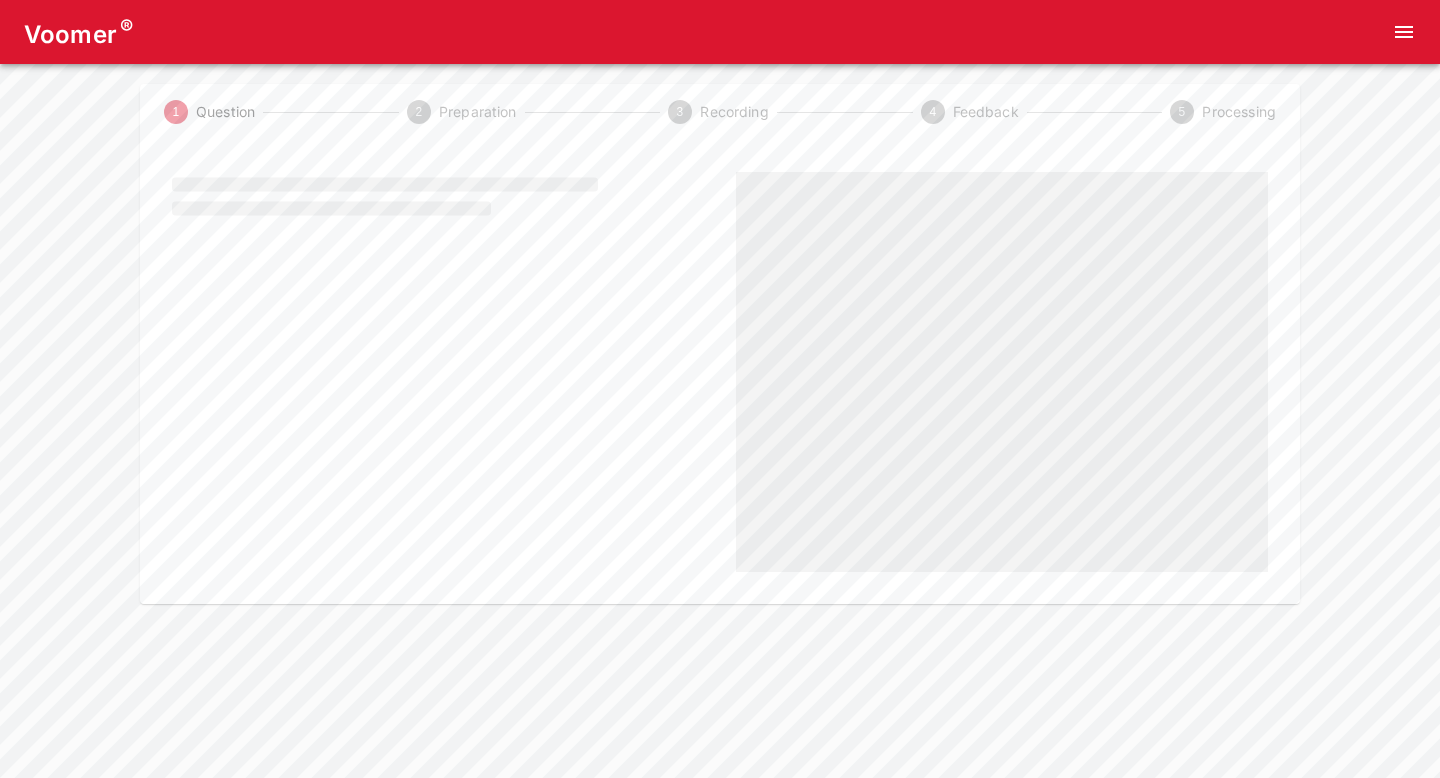 scroll, scrollTop: 0, scrollLeft: 0, axis: both 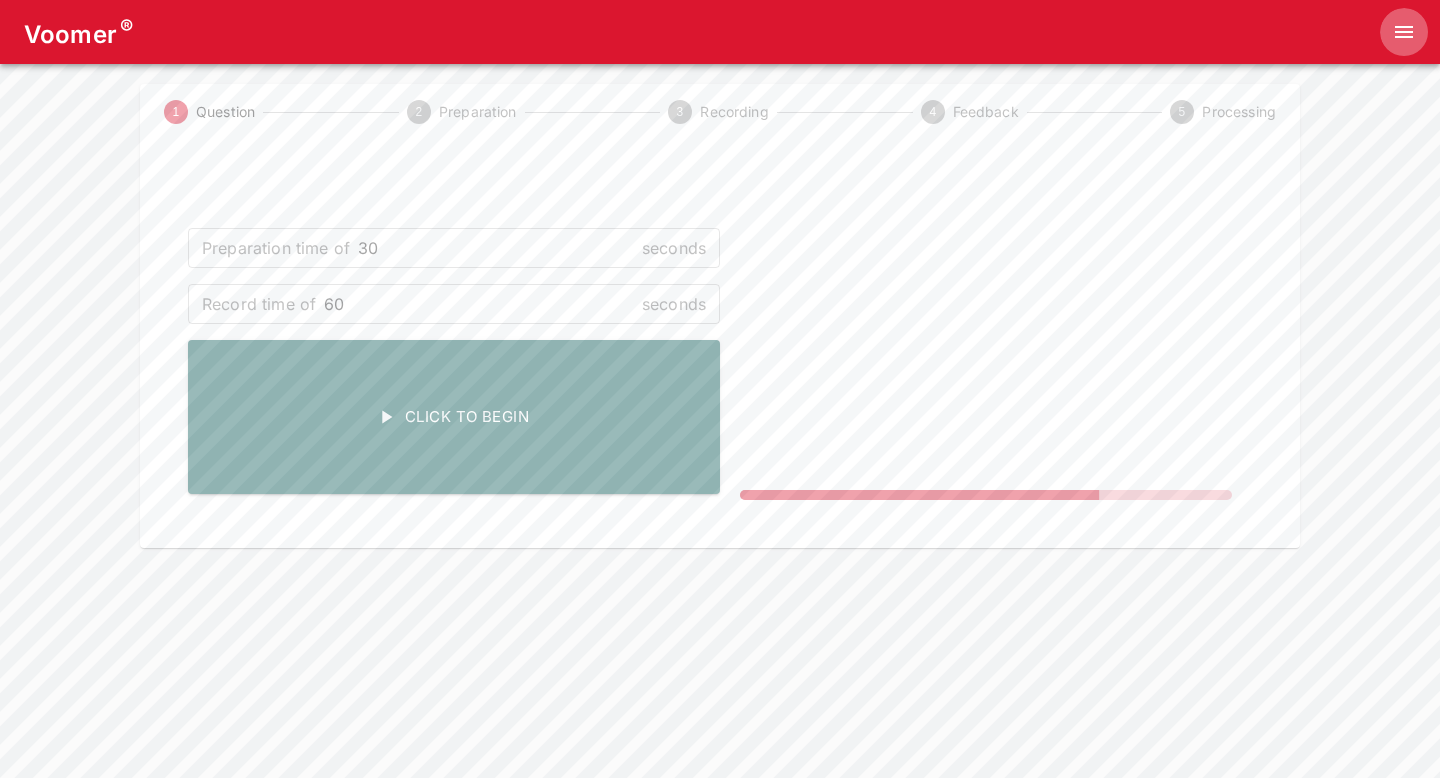 click 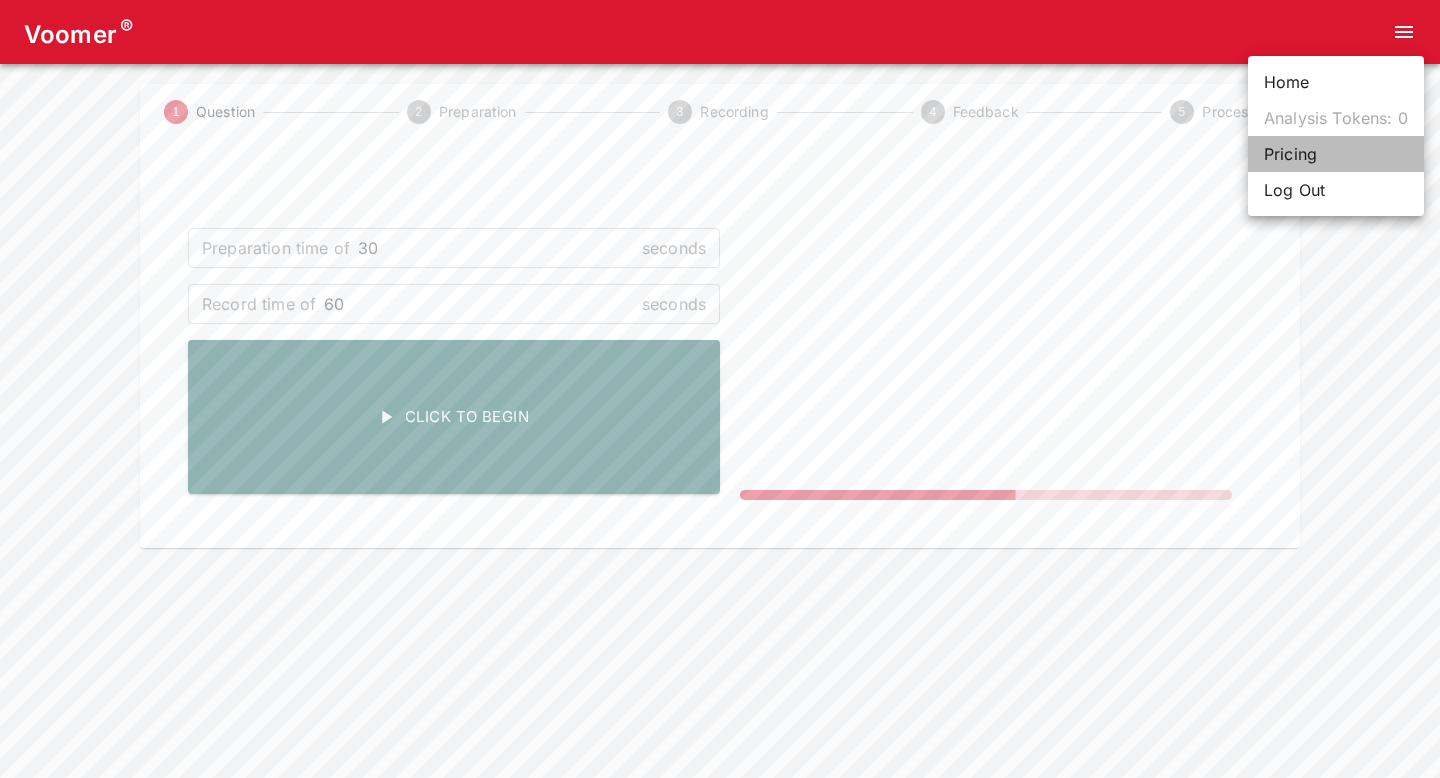 click on "Pricing" at bounding box center (1336, 154) 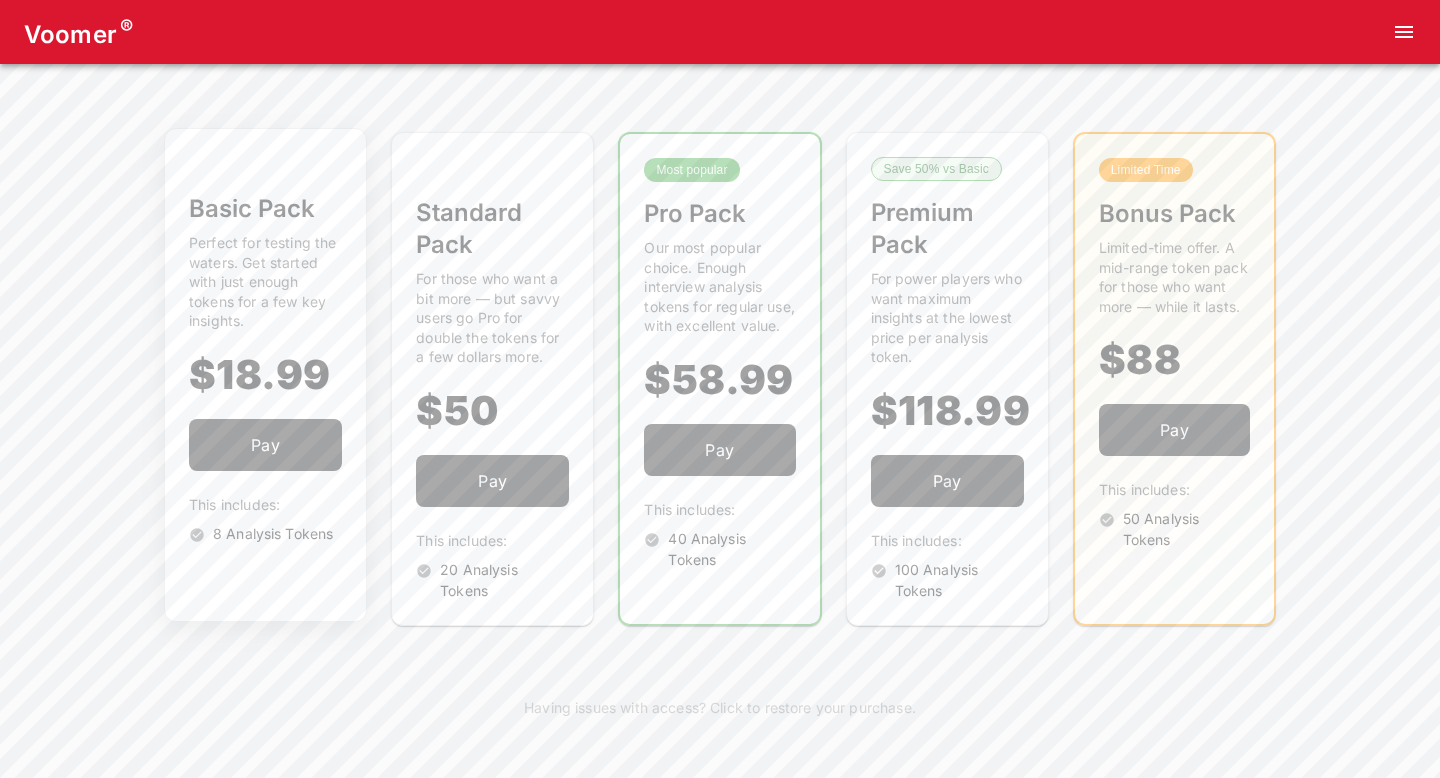 click on "Perfect for testing the waters. Get started with just enough tokens for a few key insights." at bounding box center (265, 282) 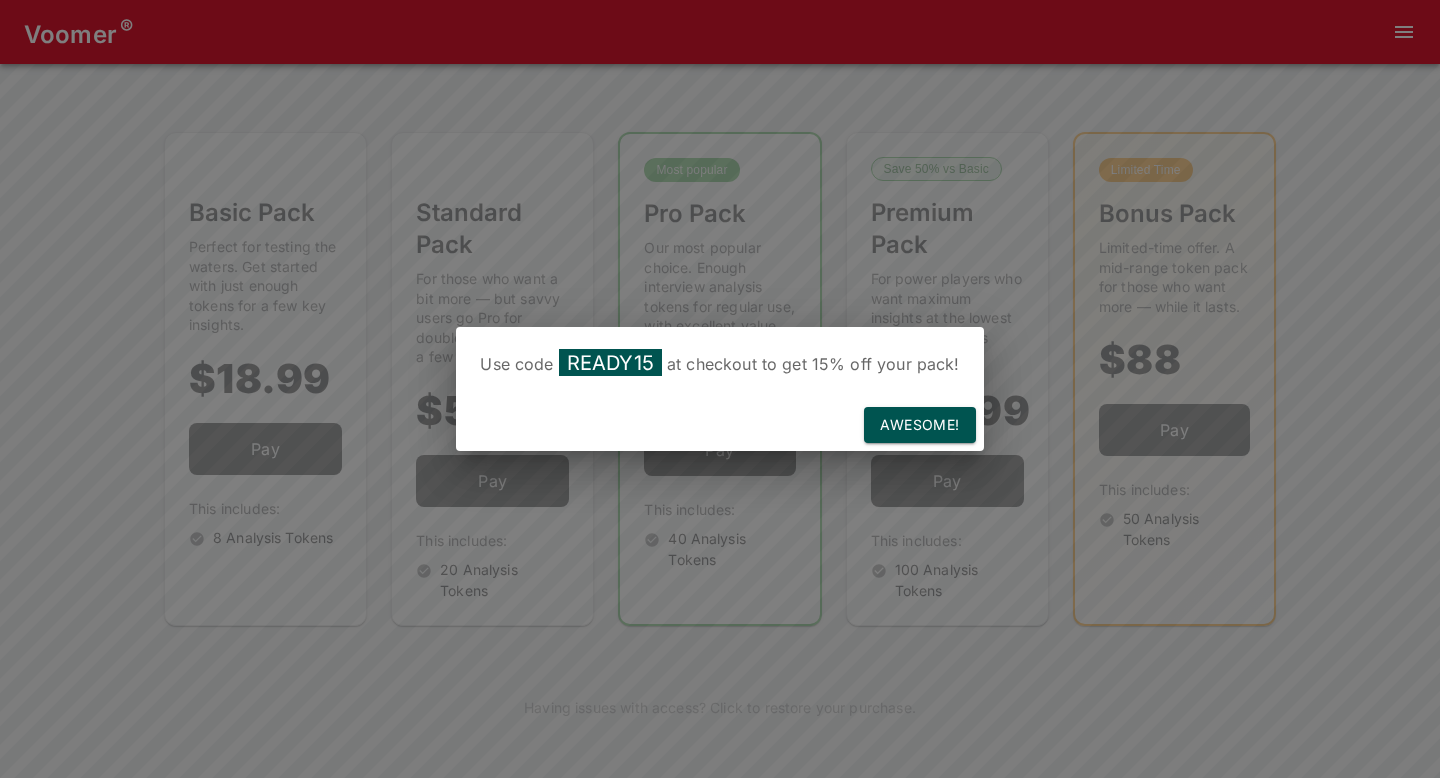 click on "Use code   READY15   at checkout to get 15% off your pack! Awesome!" at bounding box center [720, 389] 